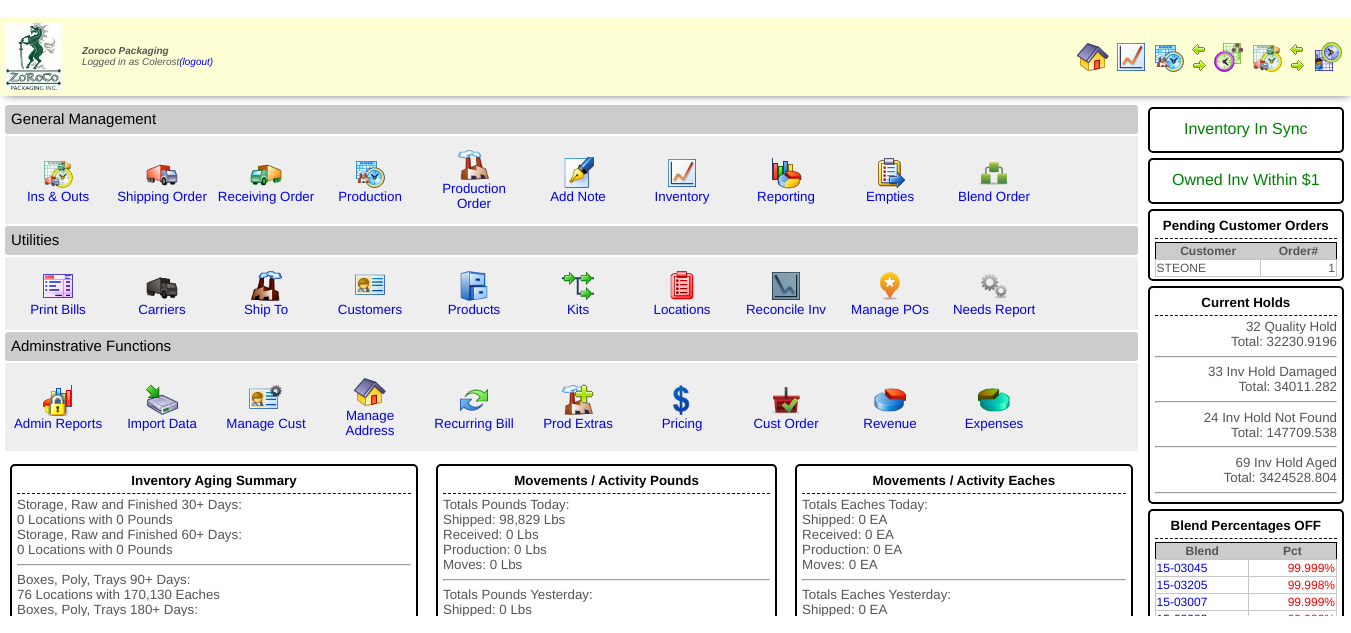 scroll, scrollTop: 0, scrollLeft: 0, axis: both 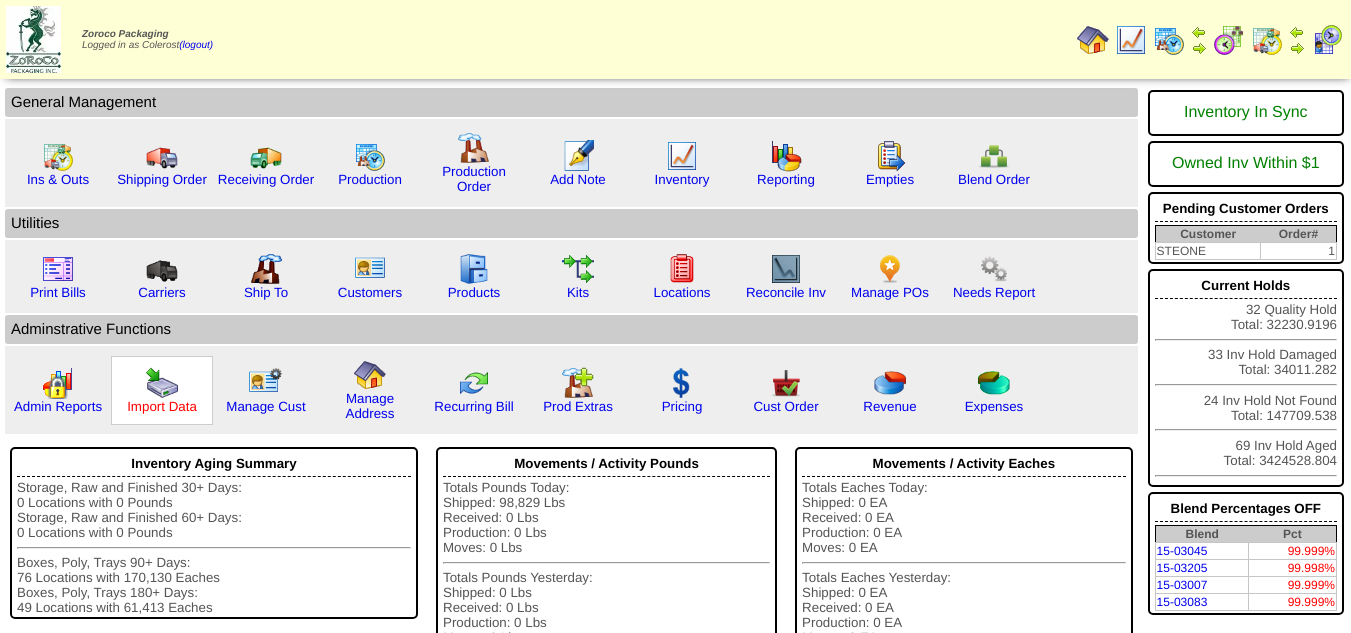 click on "Import Data" at bounding box center [162, 406] 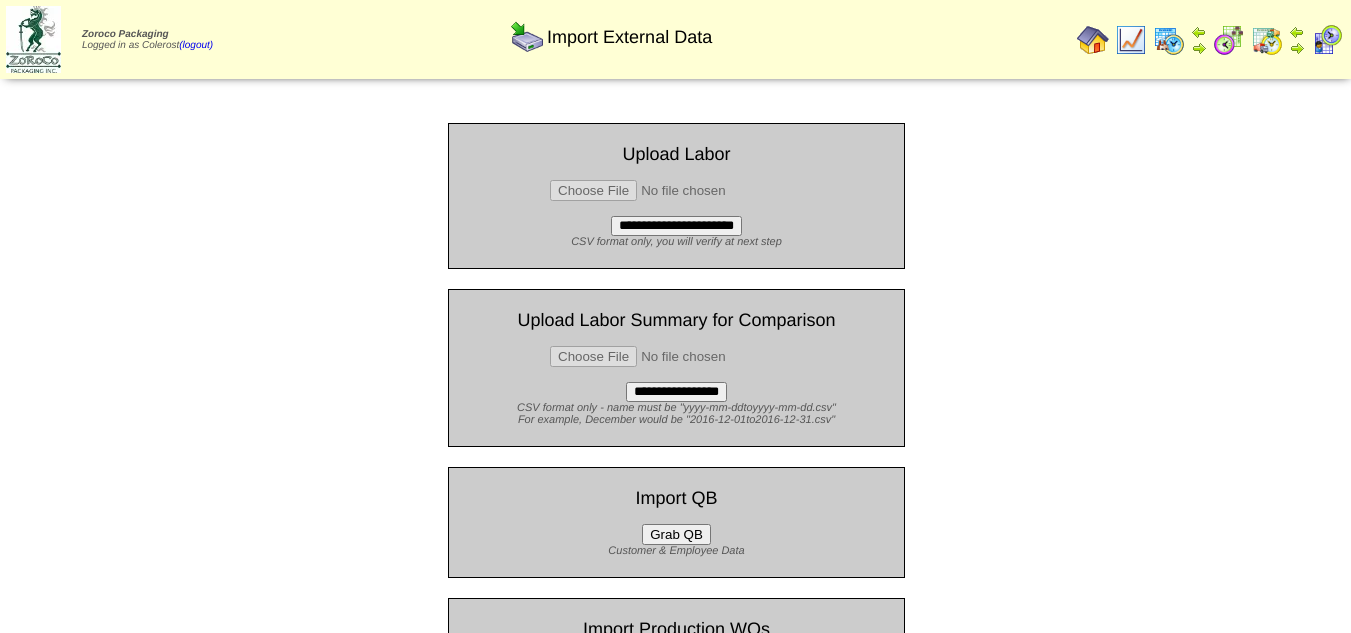 scroll, scrollTop: 0, scrollLeft: 0, axis: both 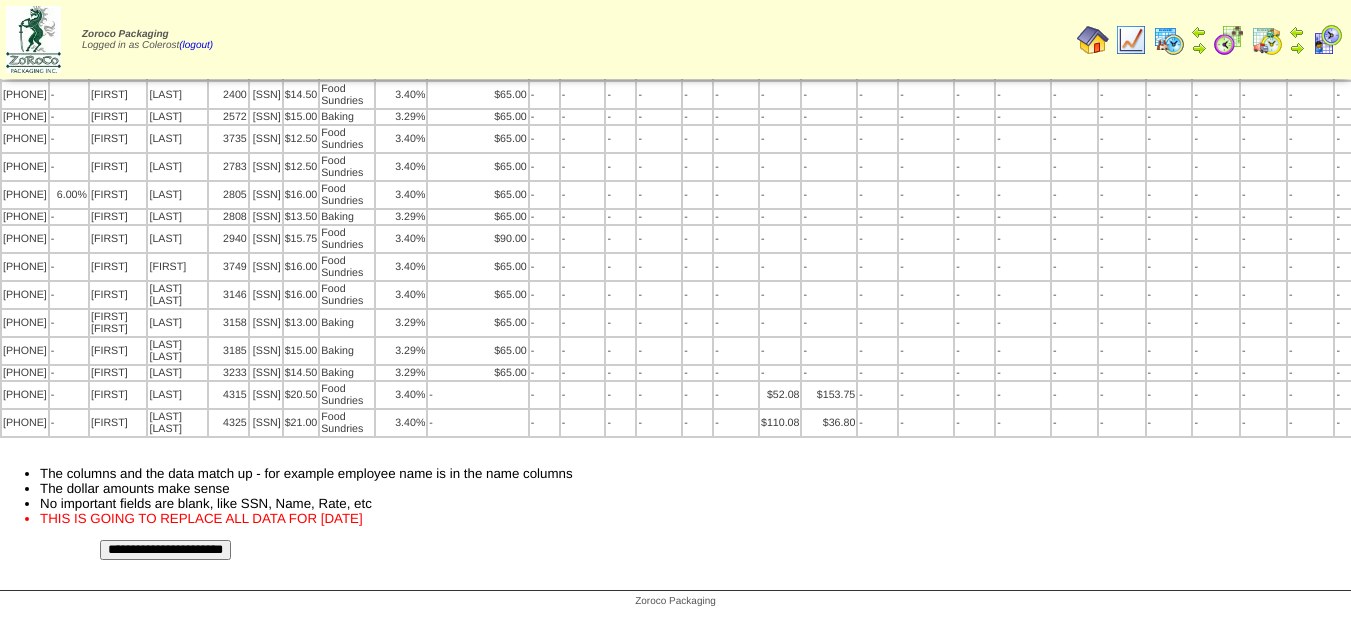 click on "**********" at bounding box center (165, 550) 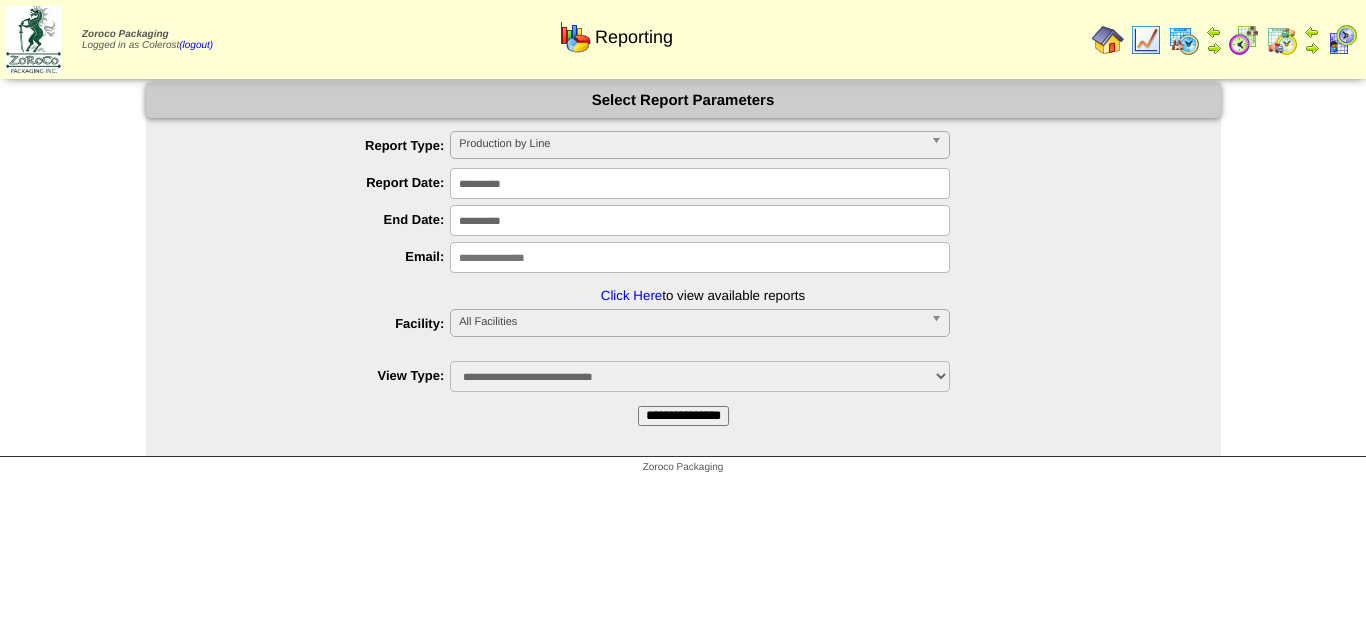scroll, scrollTop: 0, scrollLeft: 0, axis: both 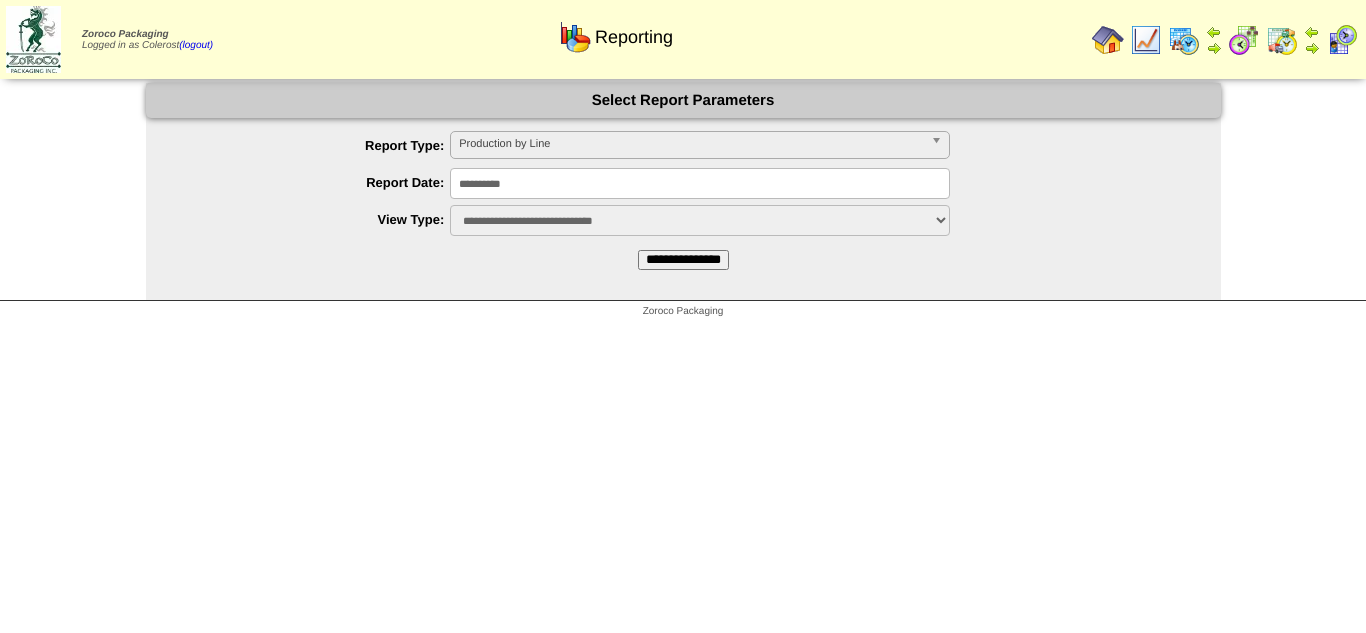 click on "Production by Line" at bounding box center [691, 144] 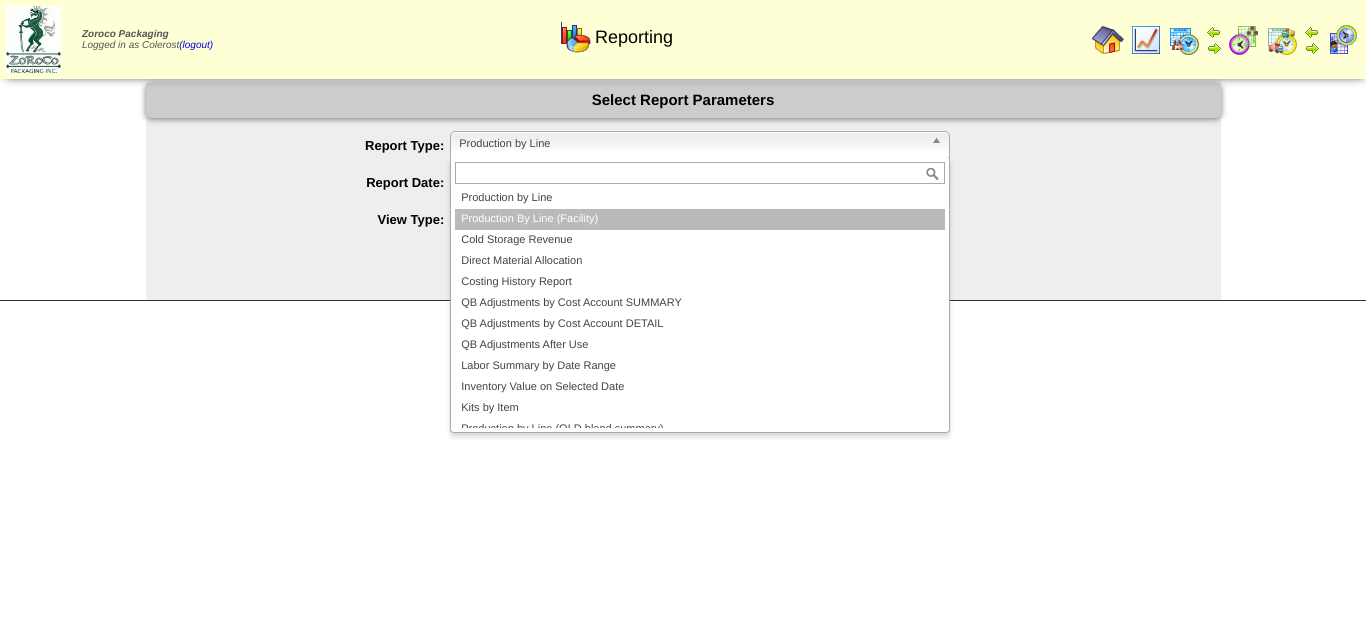 click on "Production By Line (Facility)" at bounding box center [700, 219] 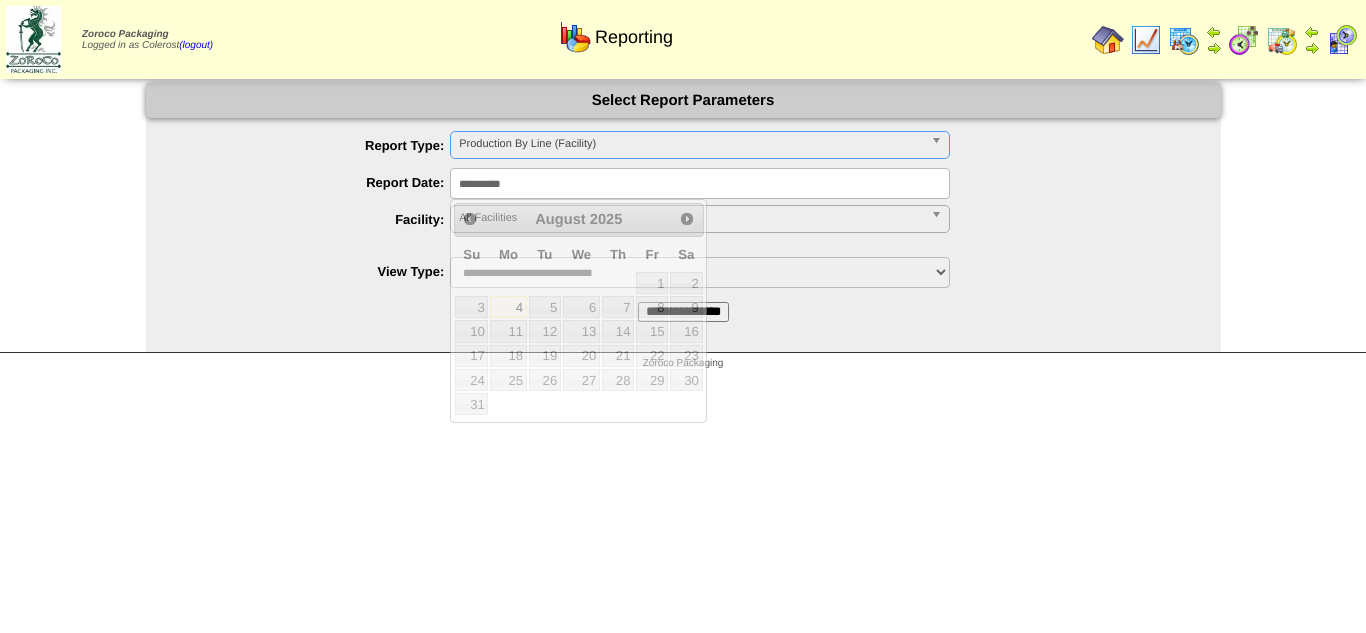 click on "**********" at bounding box center [700, 183] 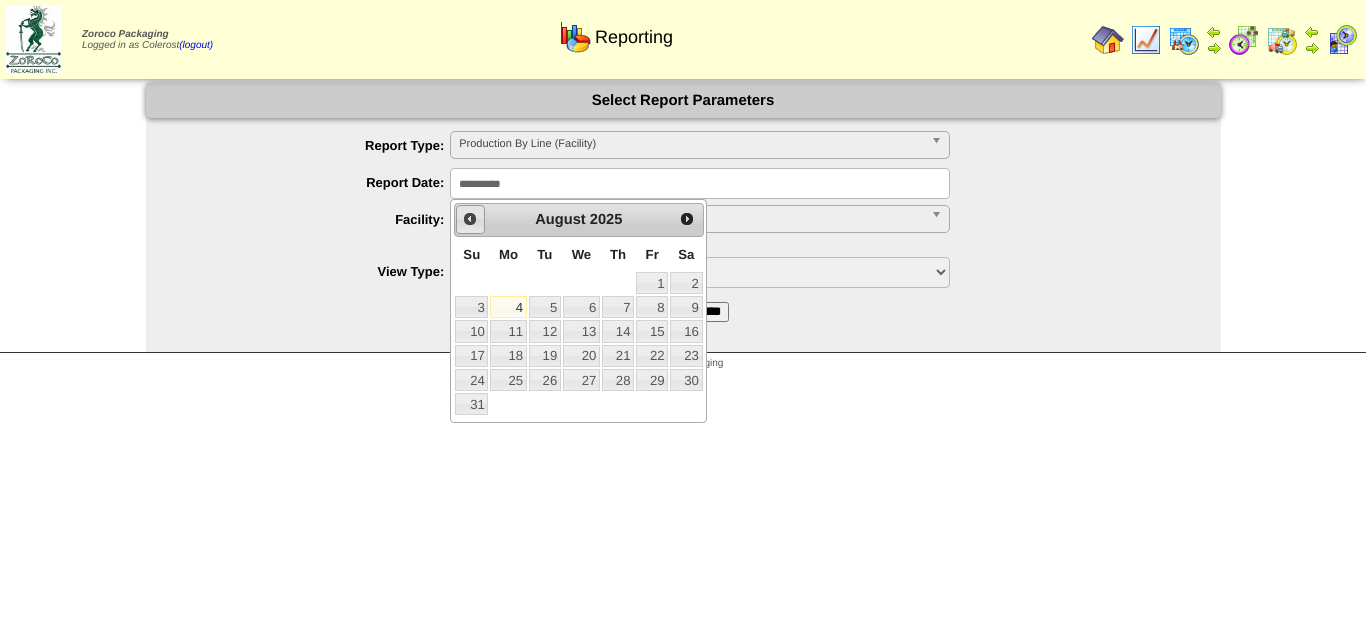 drag, startPoint x: 451, startPoint y: 207, endPoint x: 460, endPoint y: 216, distance: 12.727922 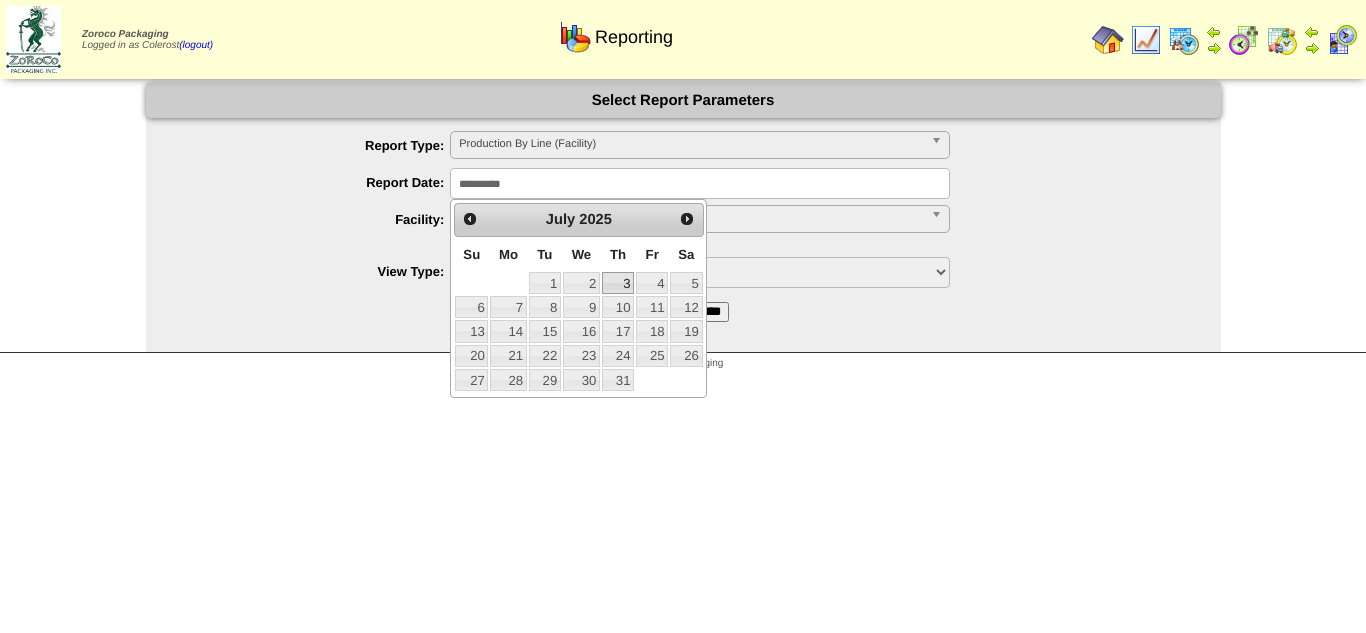click on "3" at bounding box center [618, 283] 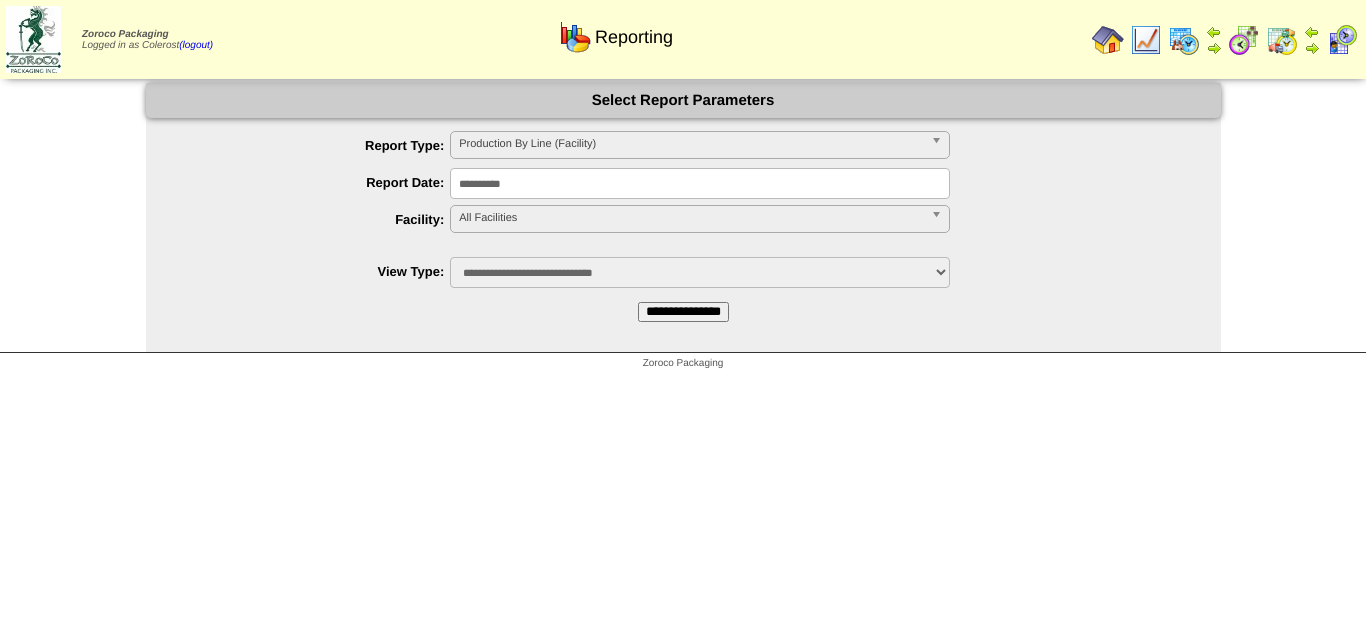 click on "All Facilities" at bounding box center (691, 218) 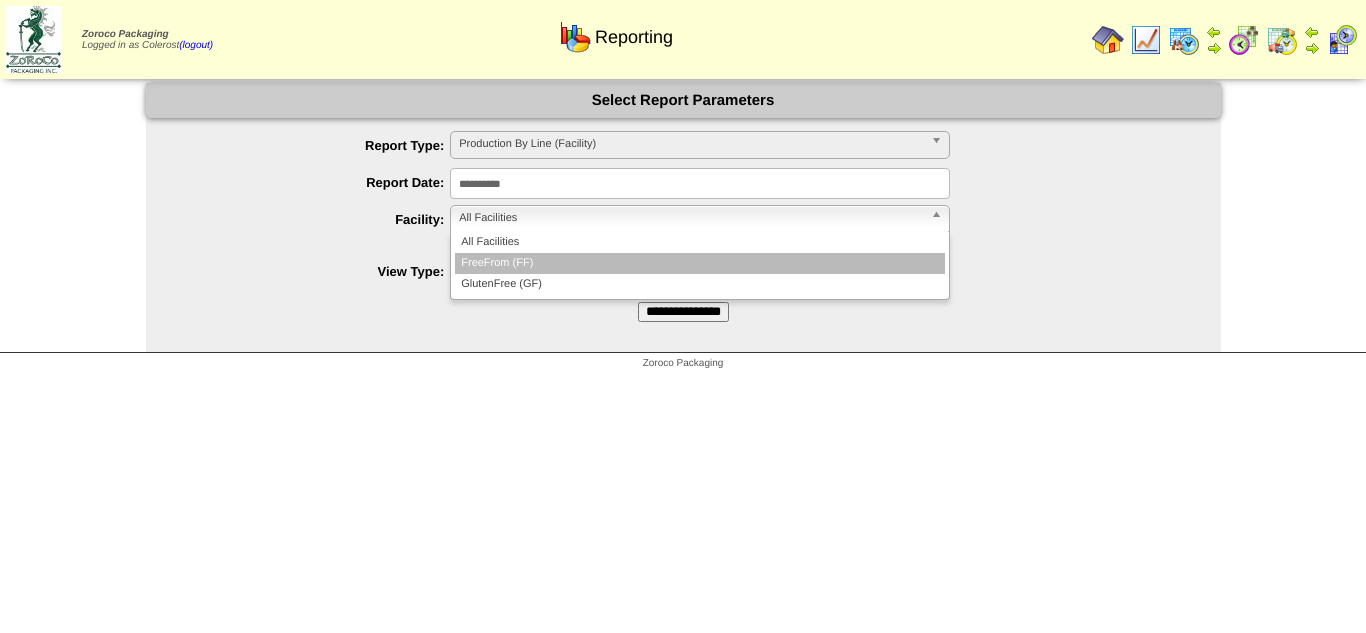 click on "FreeFrom (FF)" at bounding box center (700, 263) 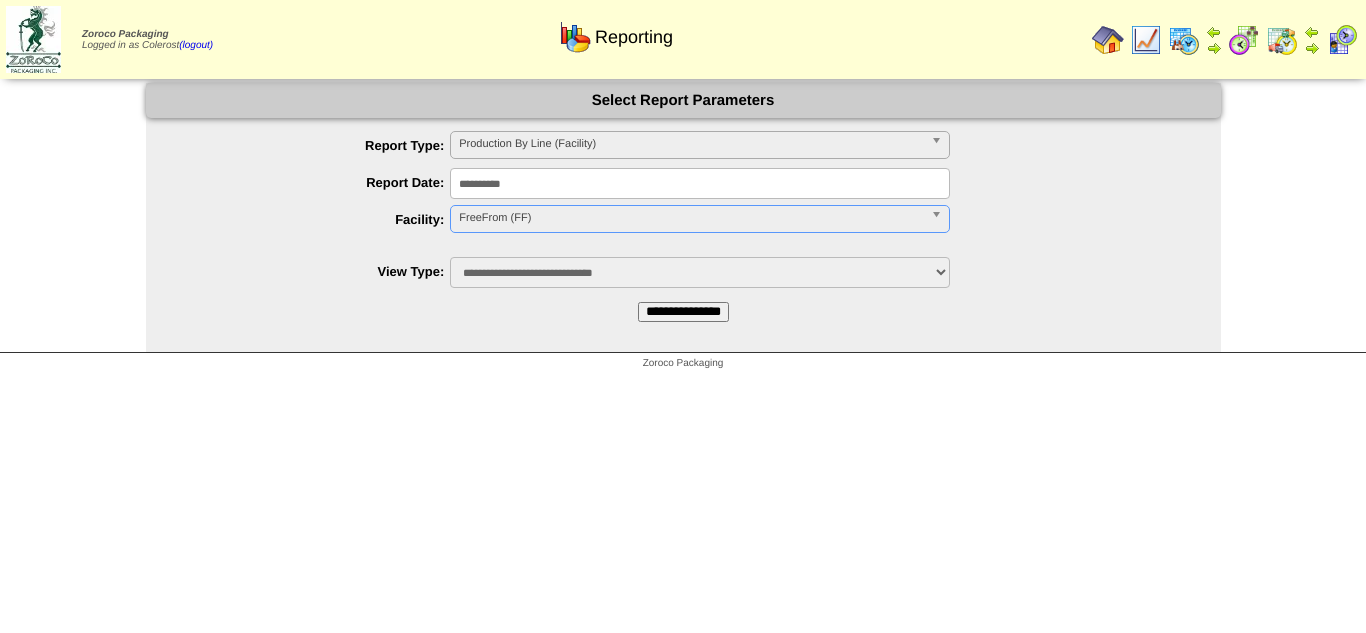 click on "**********" at bounding box center [683, 312] 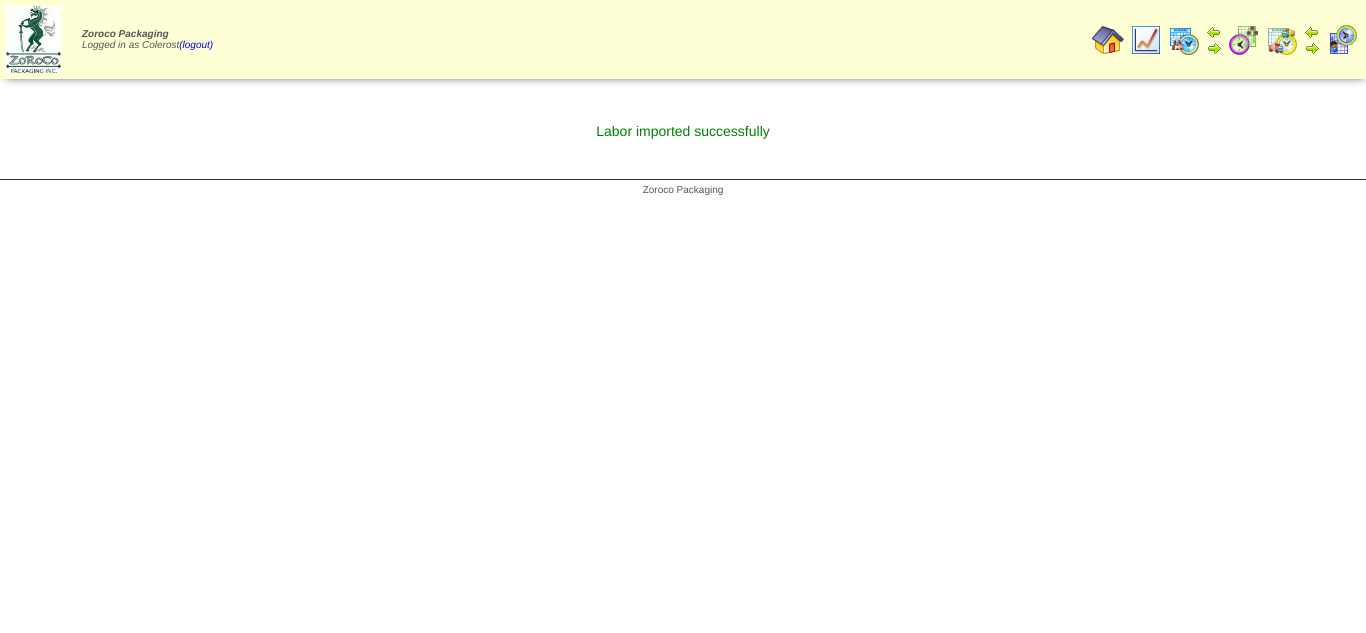 scroll, scrollTop: 0, scrollLeft: 0, axis: both 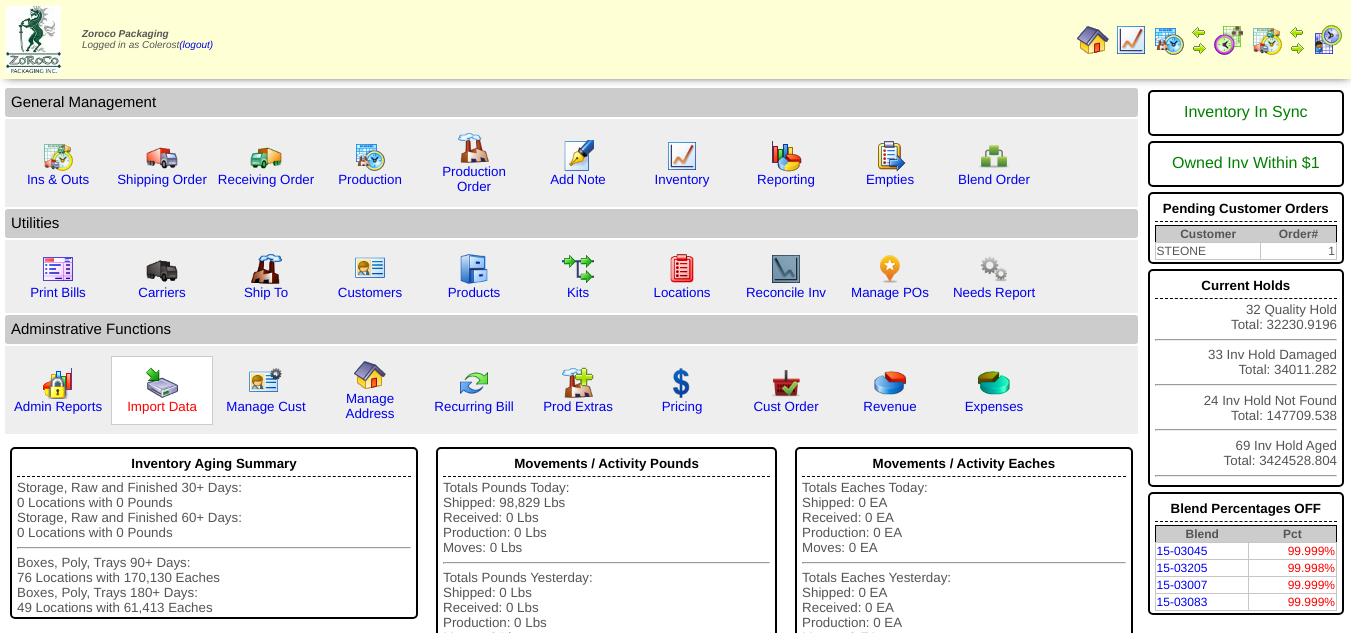 click on "Import Data" at bounding box center [162, 406] 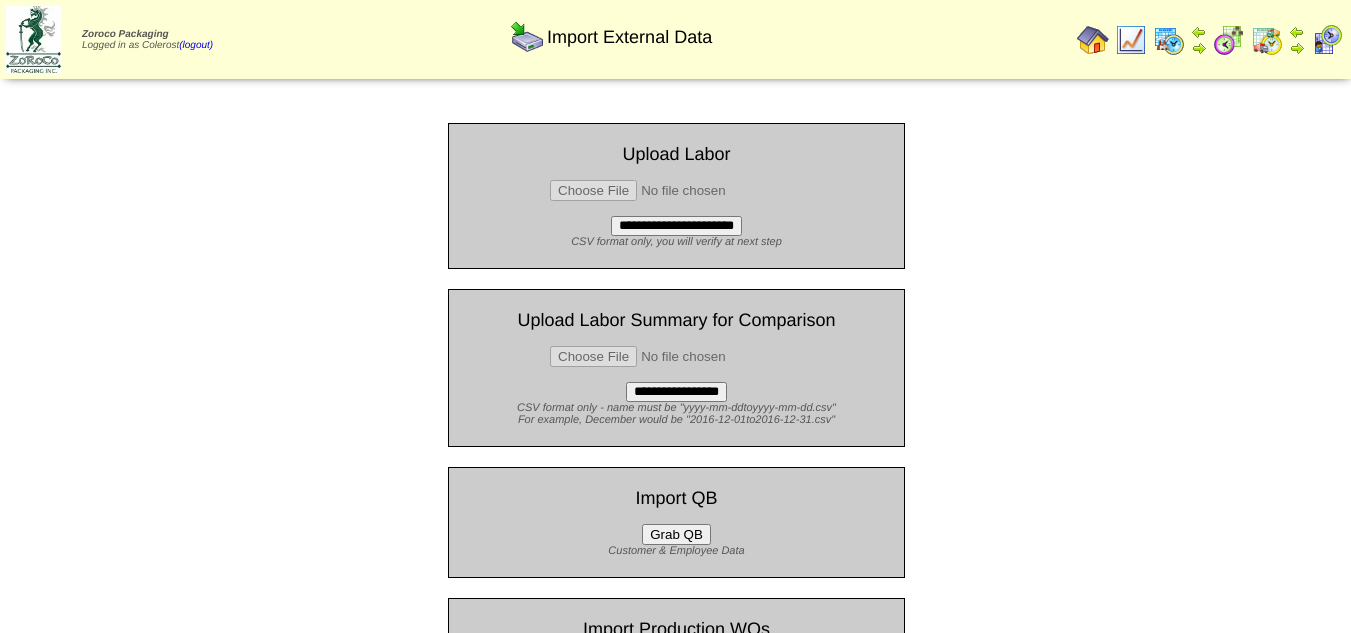 scroll, scrollTop: 0, scrollLeft: 0, axis: both 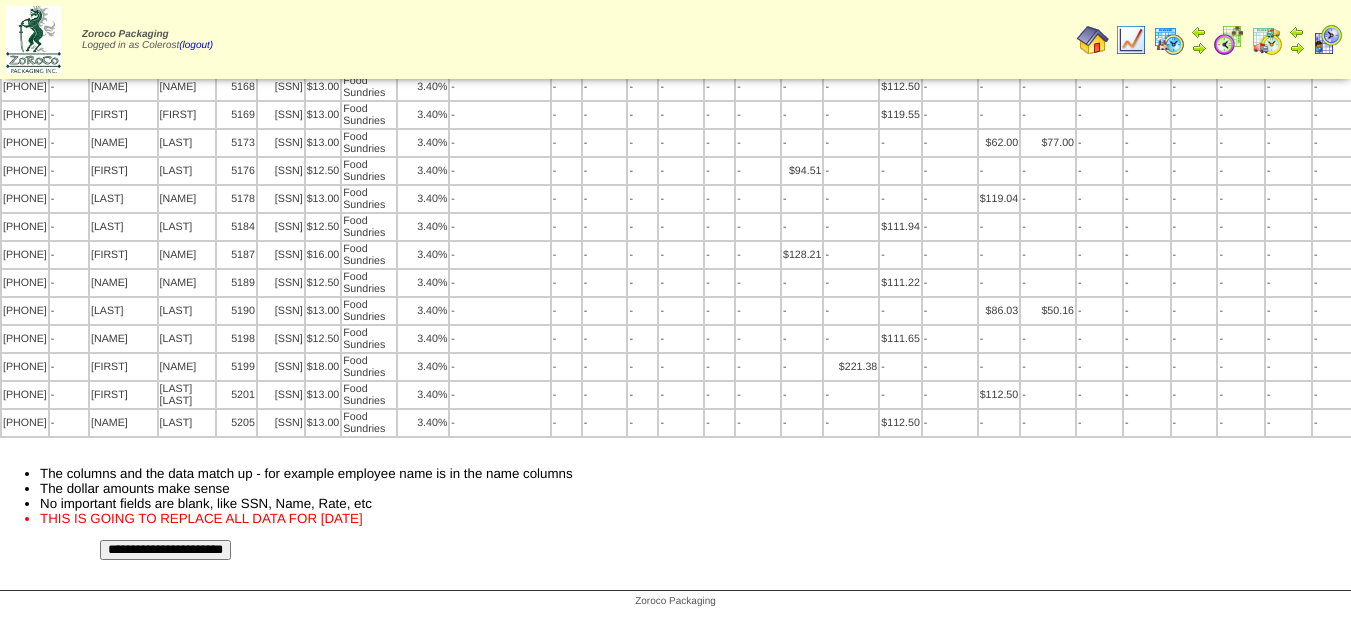 click on "**********" at bounding box center [165, 550] 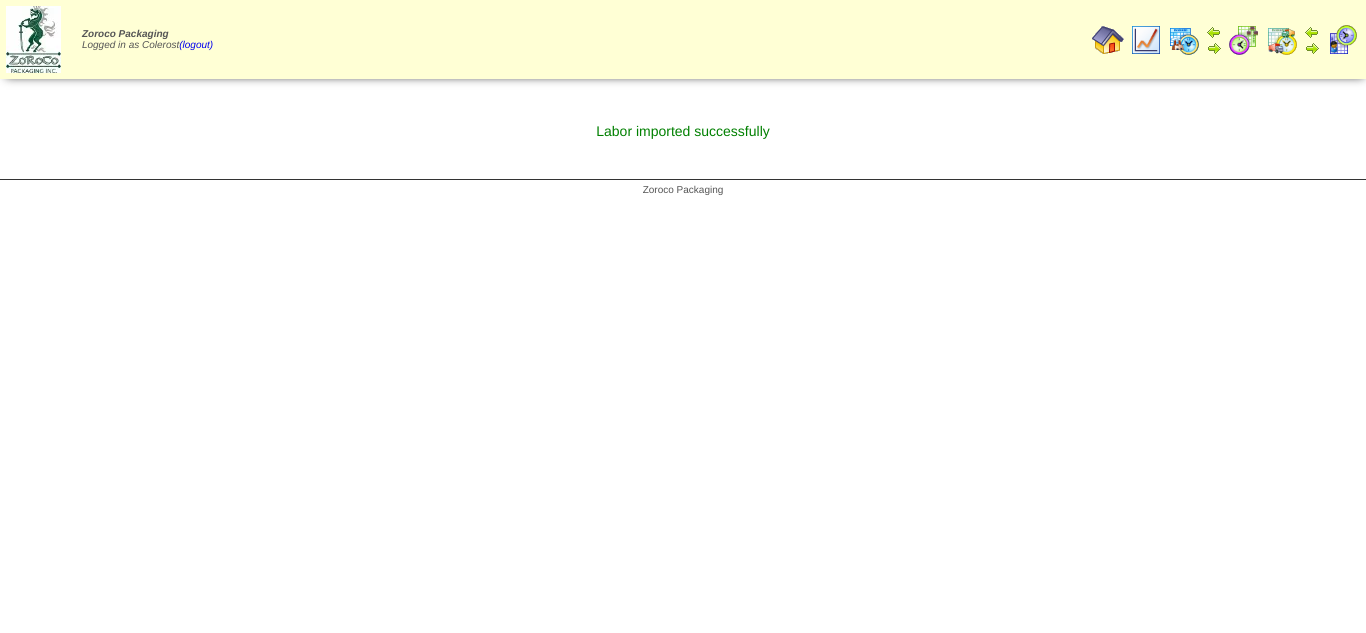 scroll, scrollTop: 0, scrollLeft: 0, axis: both 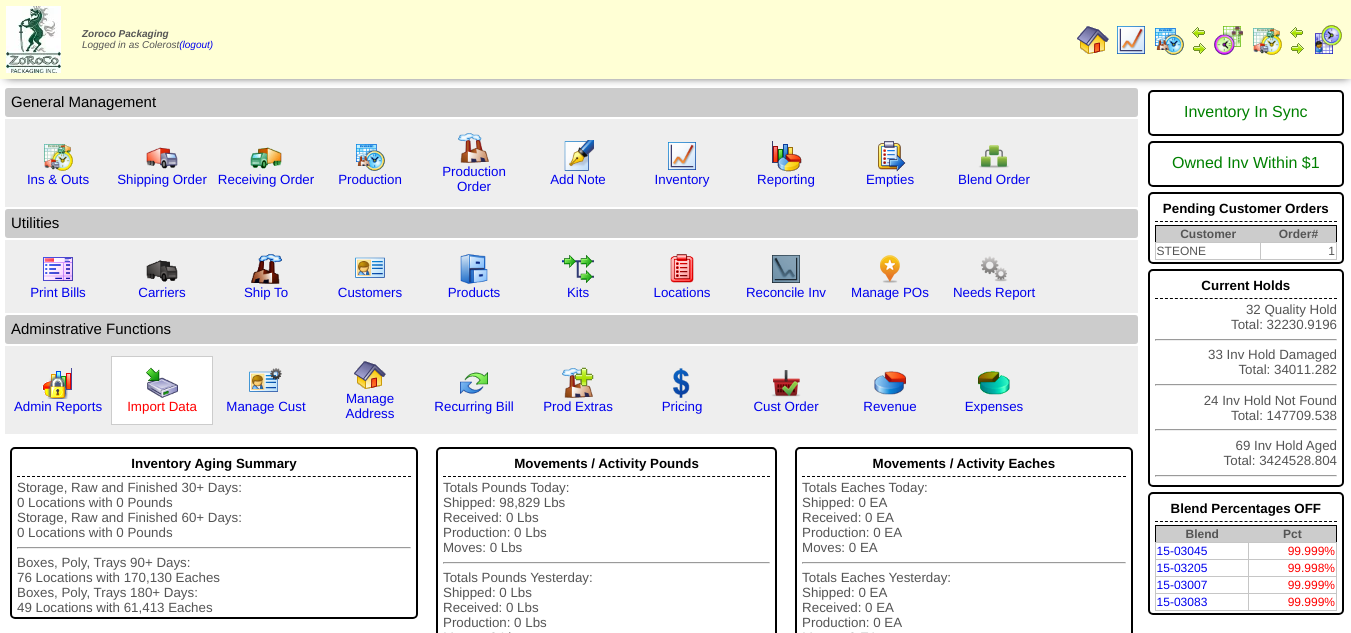 click on "Import Data" at bounding box center (162, 406) 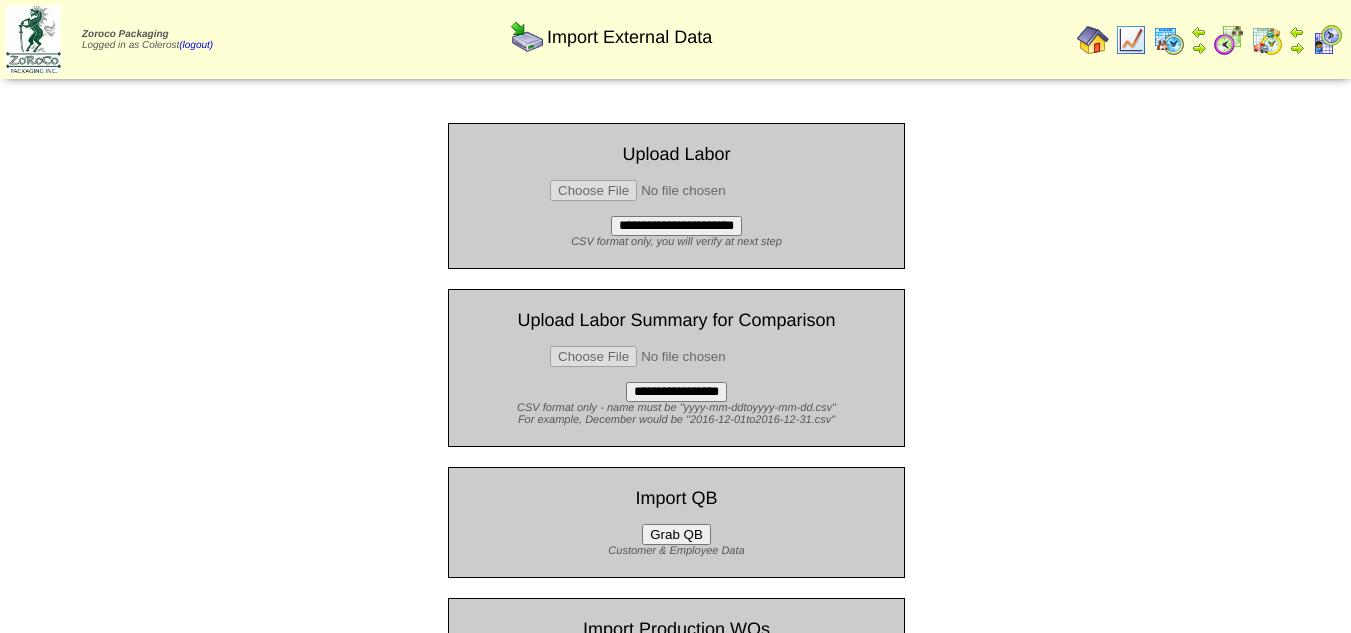 scroll, scrollTop: 0, scrollLeft: 0, axis: both 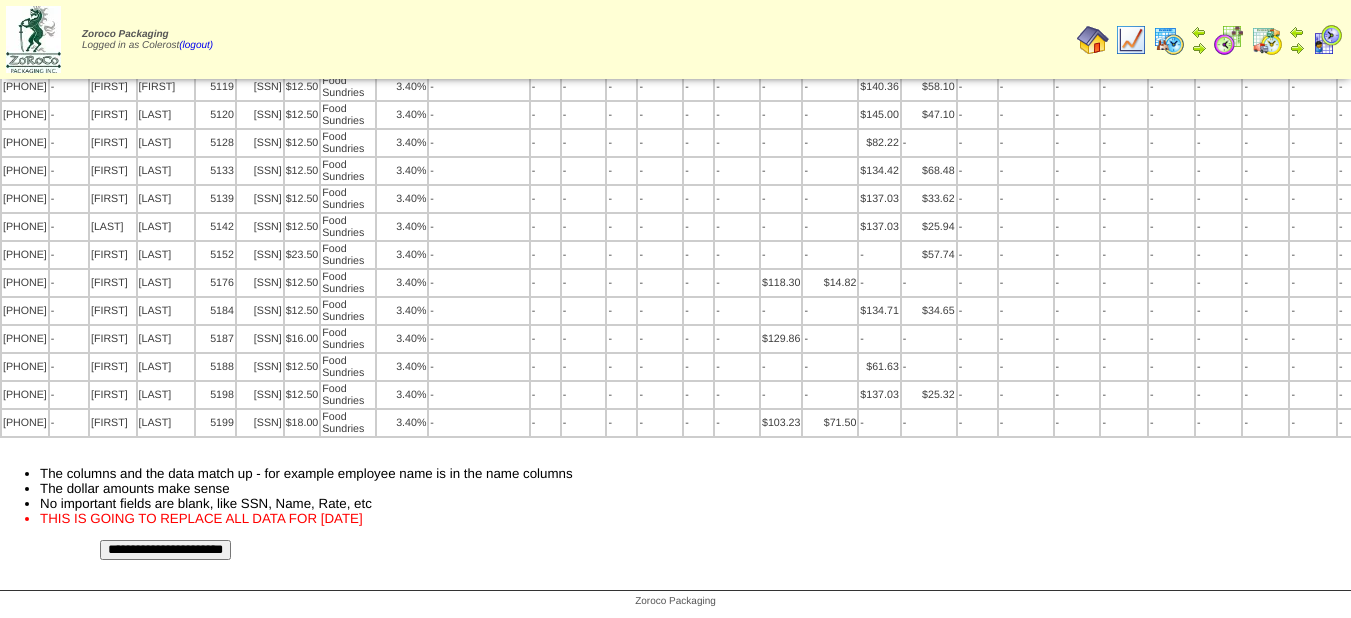 click on "**********" at bounding box center [165, 550] 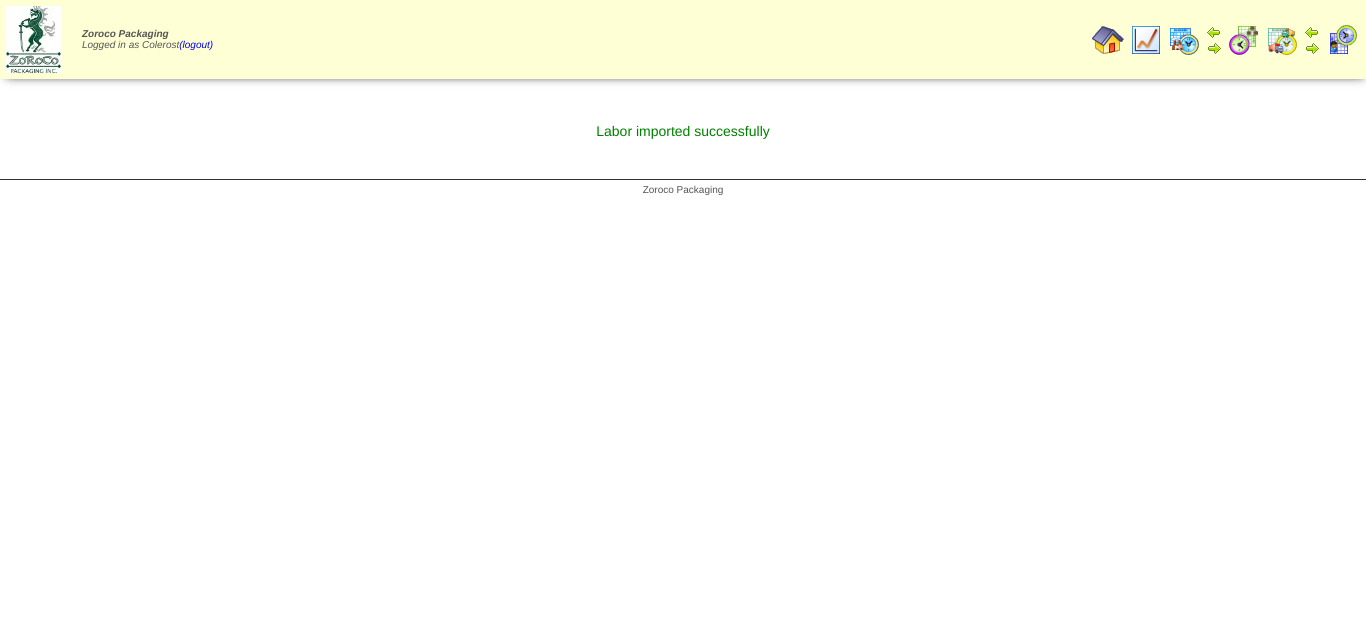 scroll, scrollTop: 0, scrollLeft: 0, axis: both 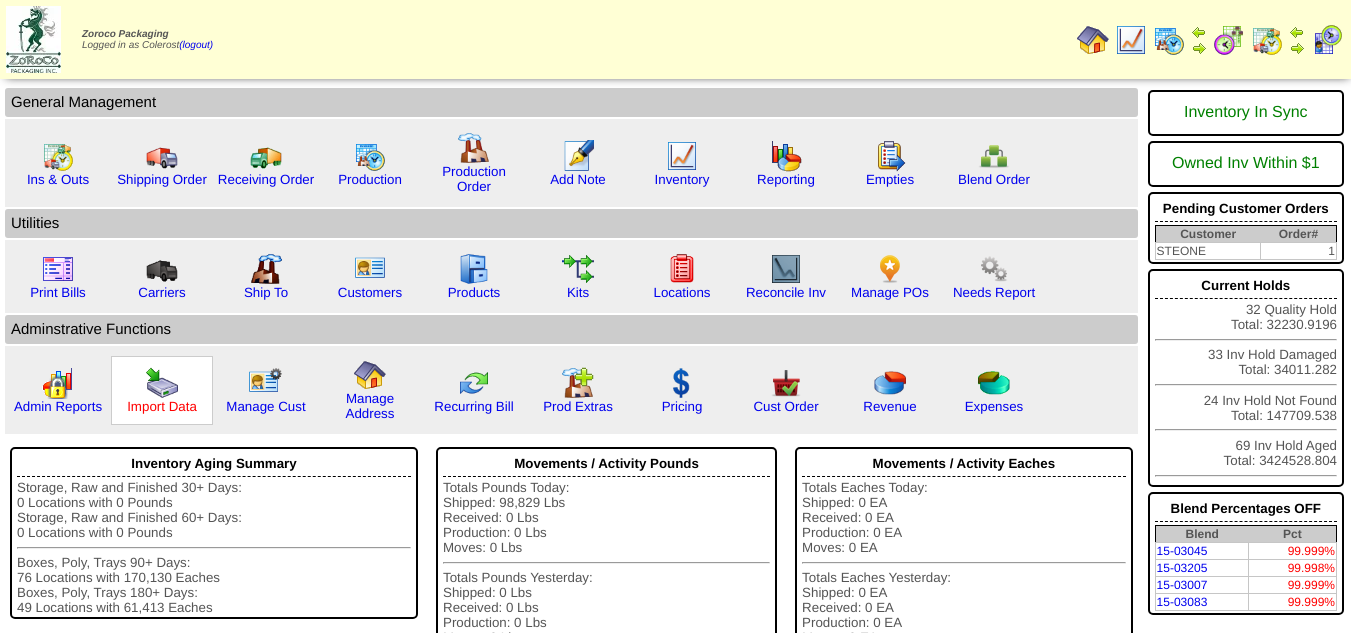 click on "Import Data" at bounding box center (162, 406) 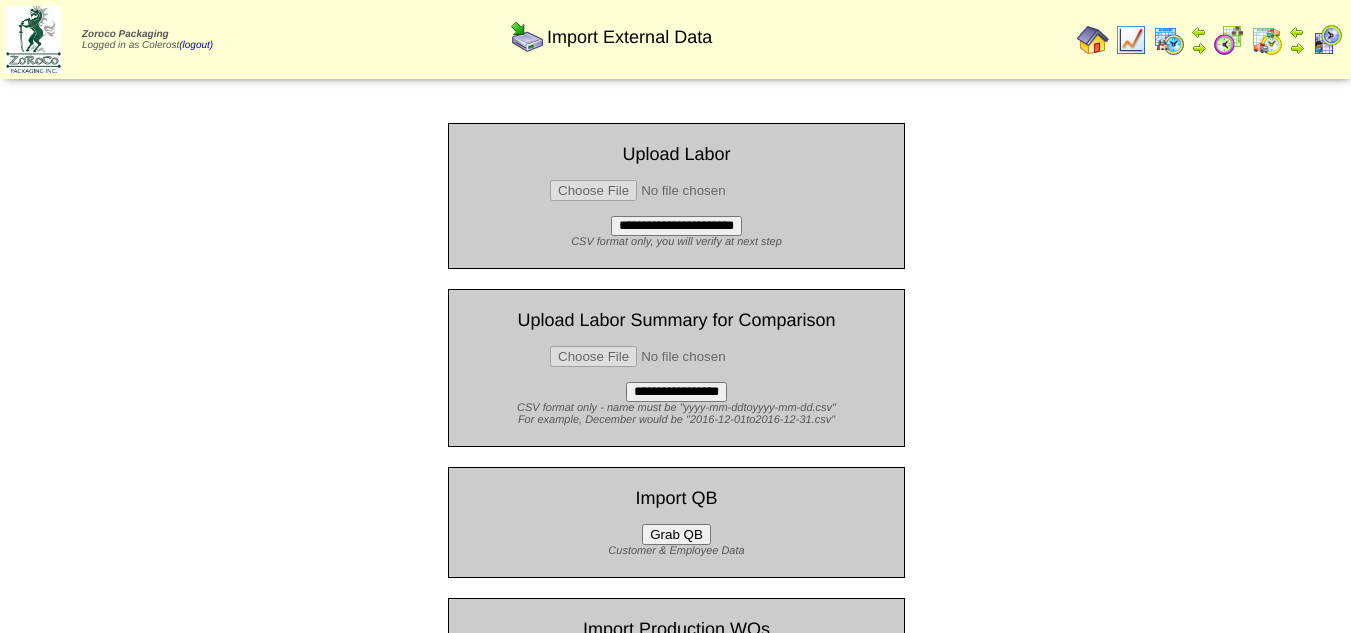 scroll, scrollTop: 0, scrollLeft: 0, axis: both 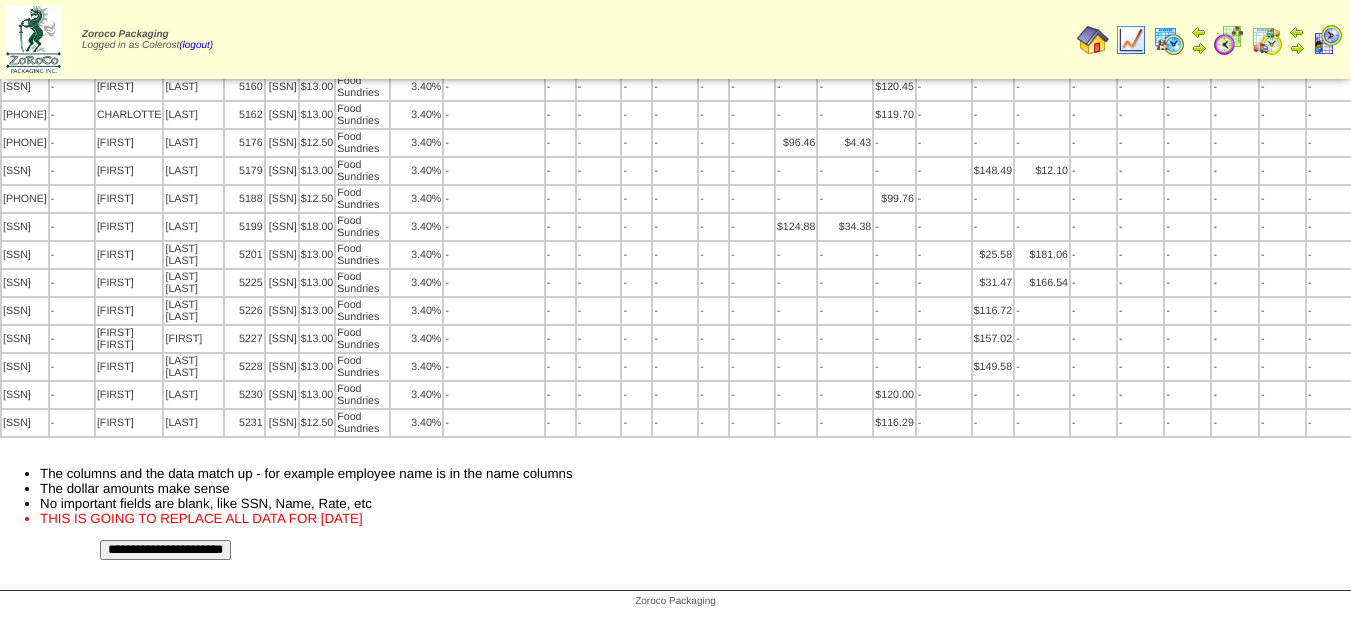 click on "**********" at bounding box center (165, 550) 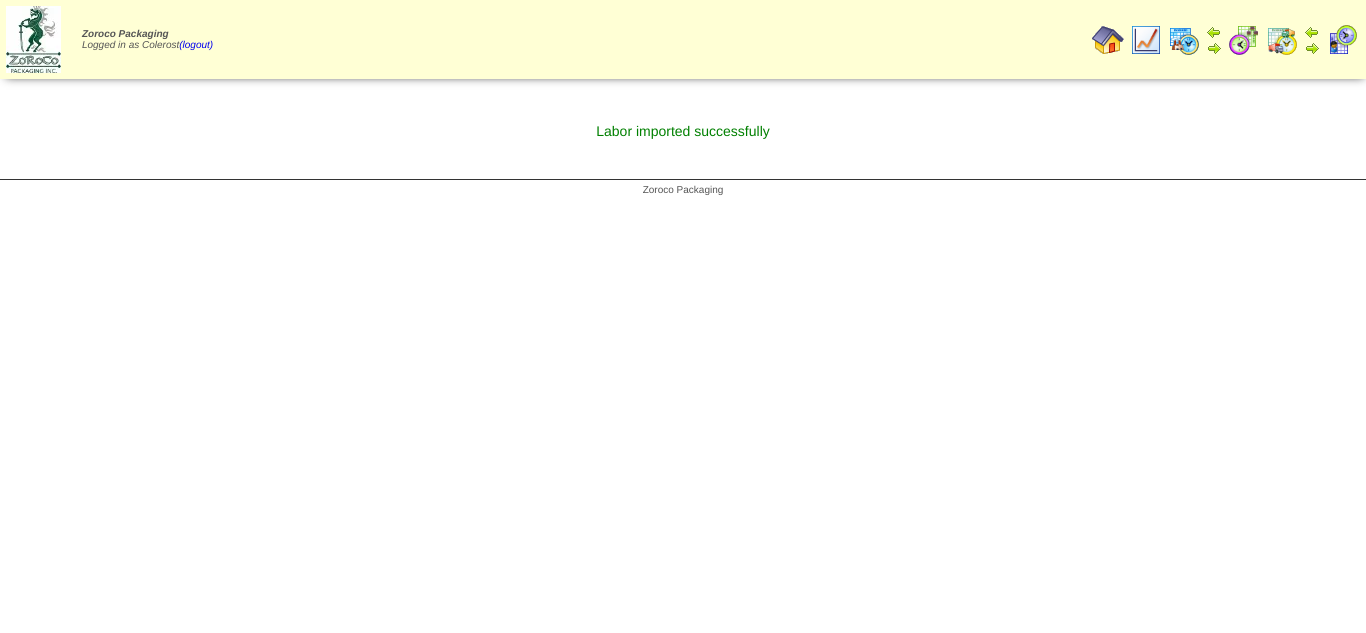 scroll, scrollTop: 0, scrollLeft: 0, axis: both 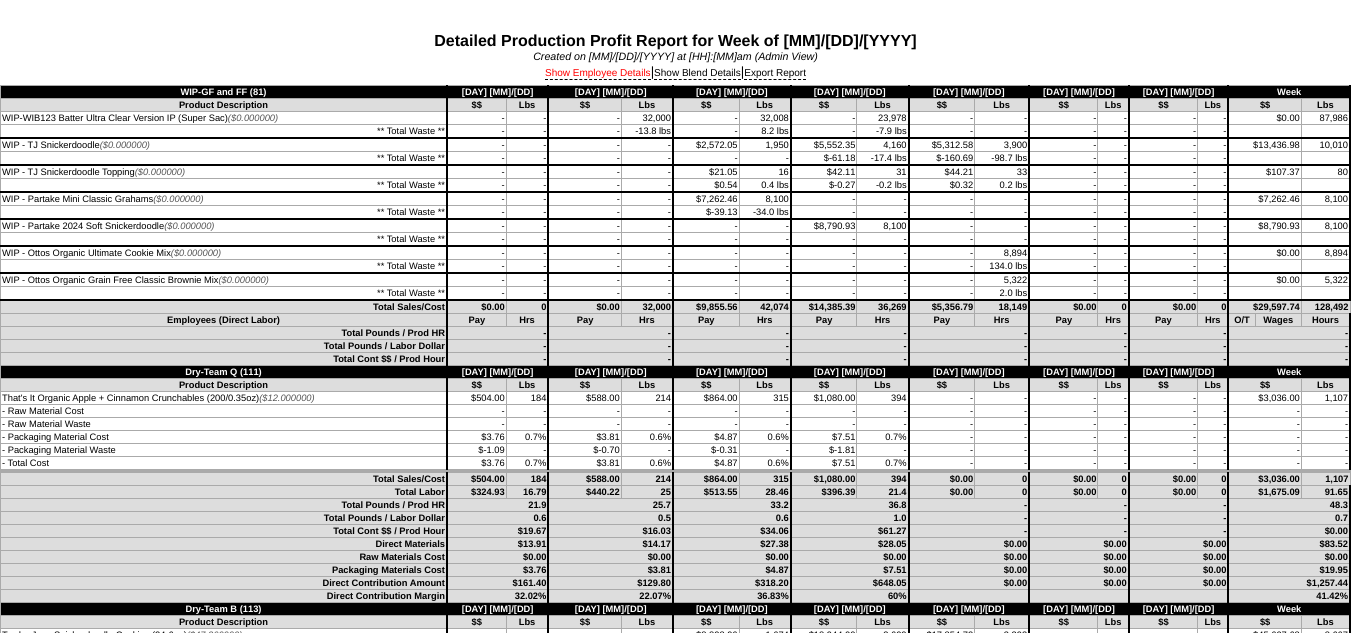 click on "Show Employee Details" at bounding box center (598, 74) 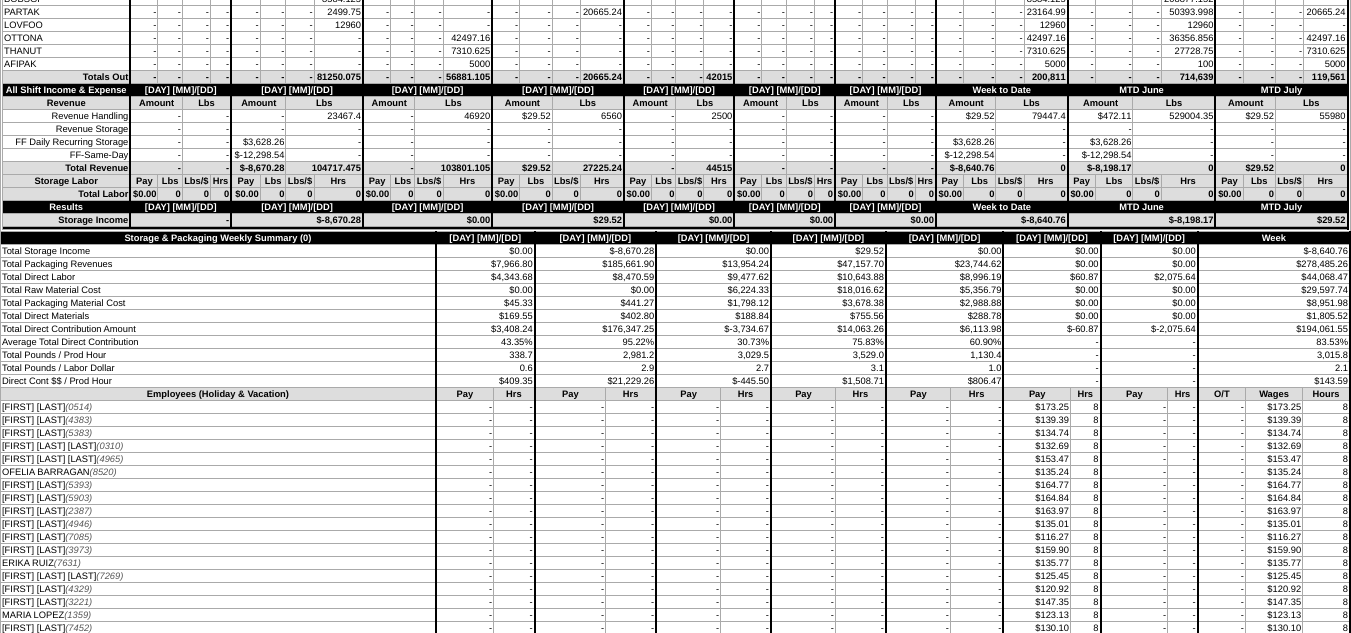 scroll, scrollTop: 5900, scrollLeft: 0, axis: vertical 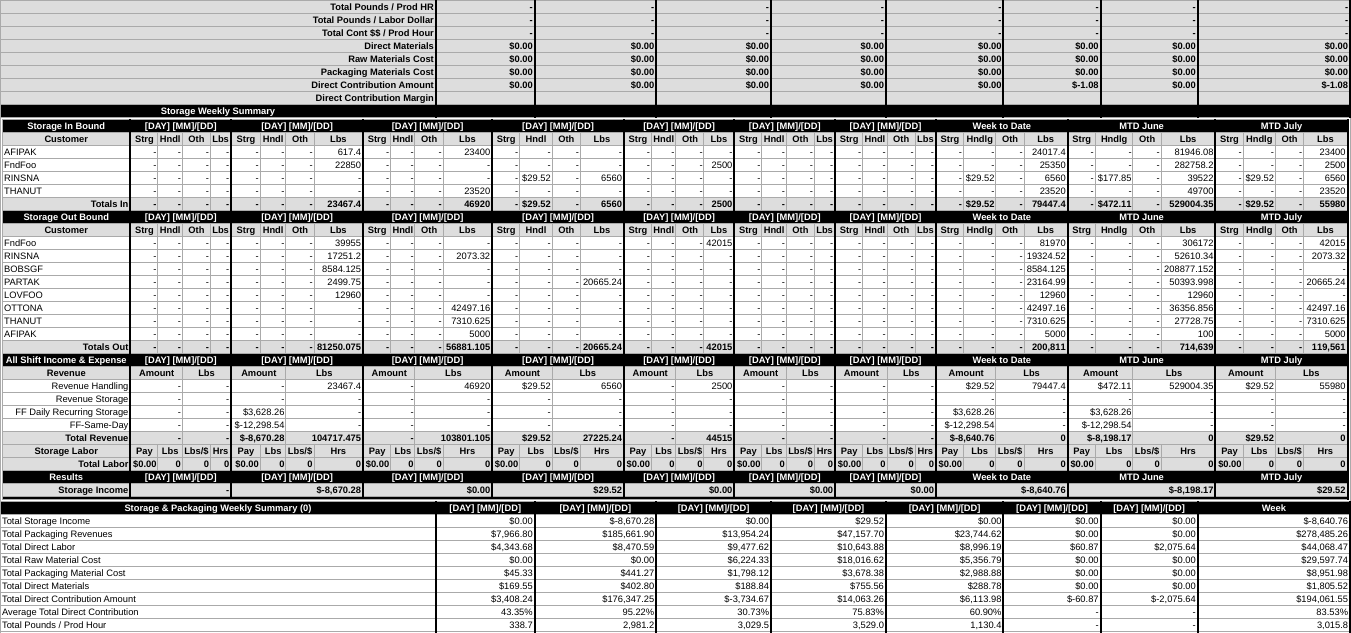 click on "Lbs" at bounding box center (1174, 373) 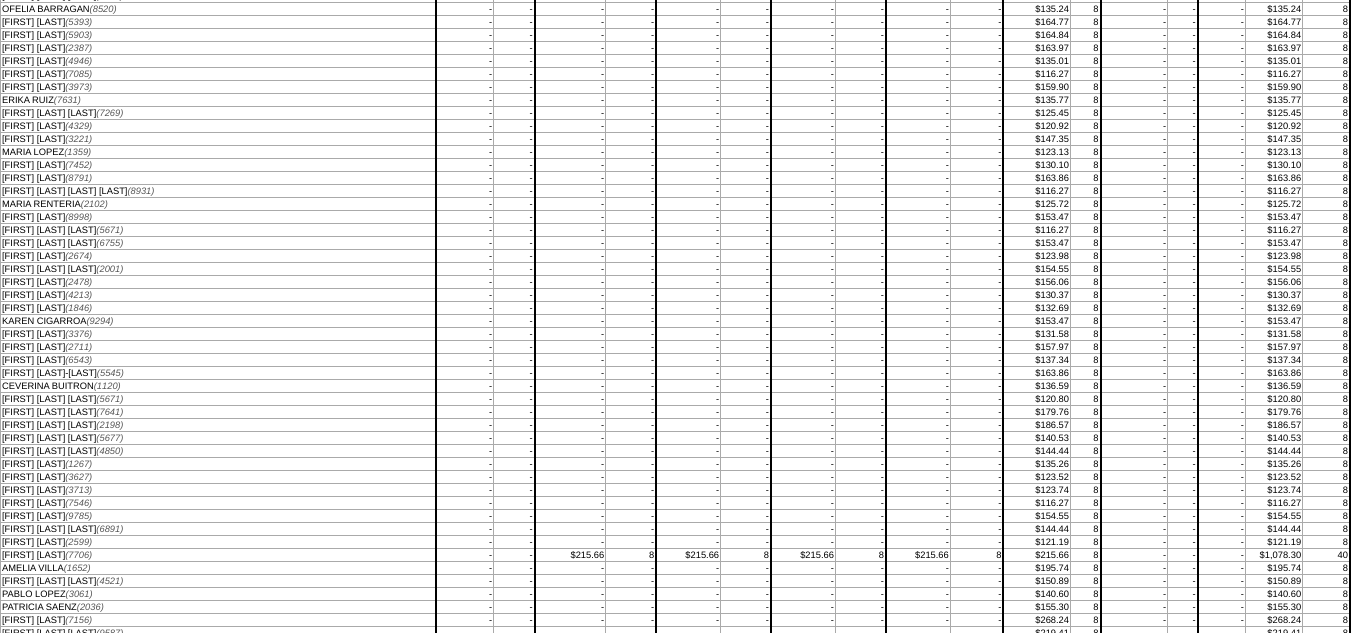 scroll, scrollTop: 7000, scrollLeft: 0, axis: vertical 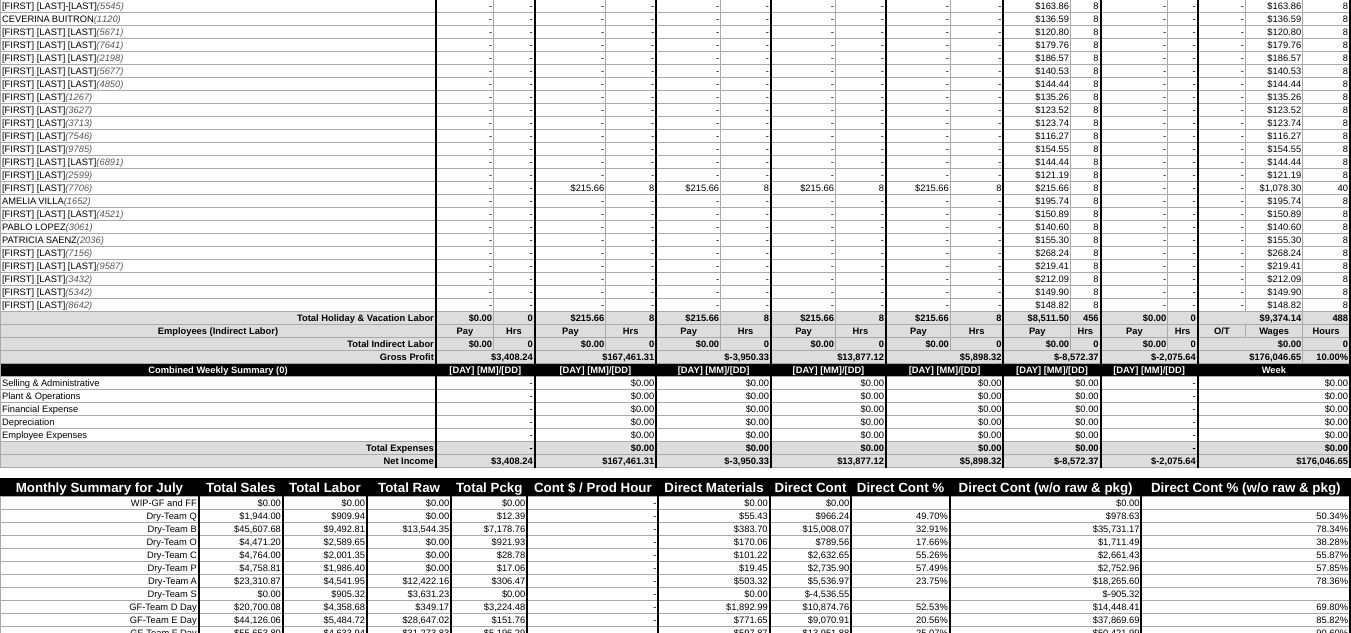 click on "-" at bounding box center (803, 266) 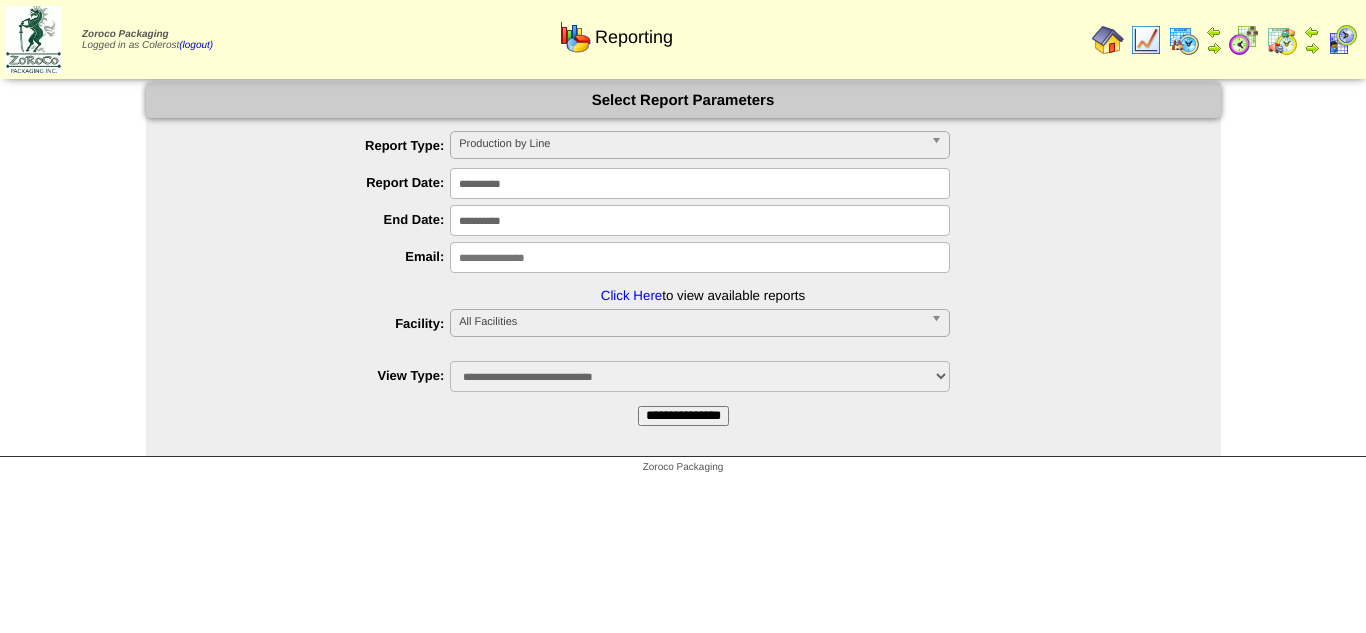 scroll, scrollTop: 0, scrollLeft: 0, axis: both 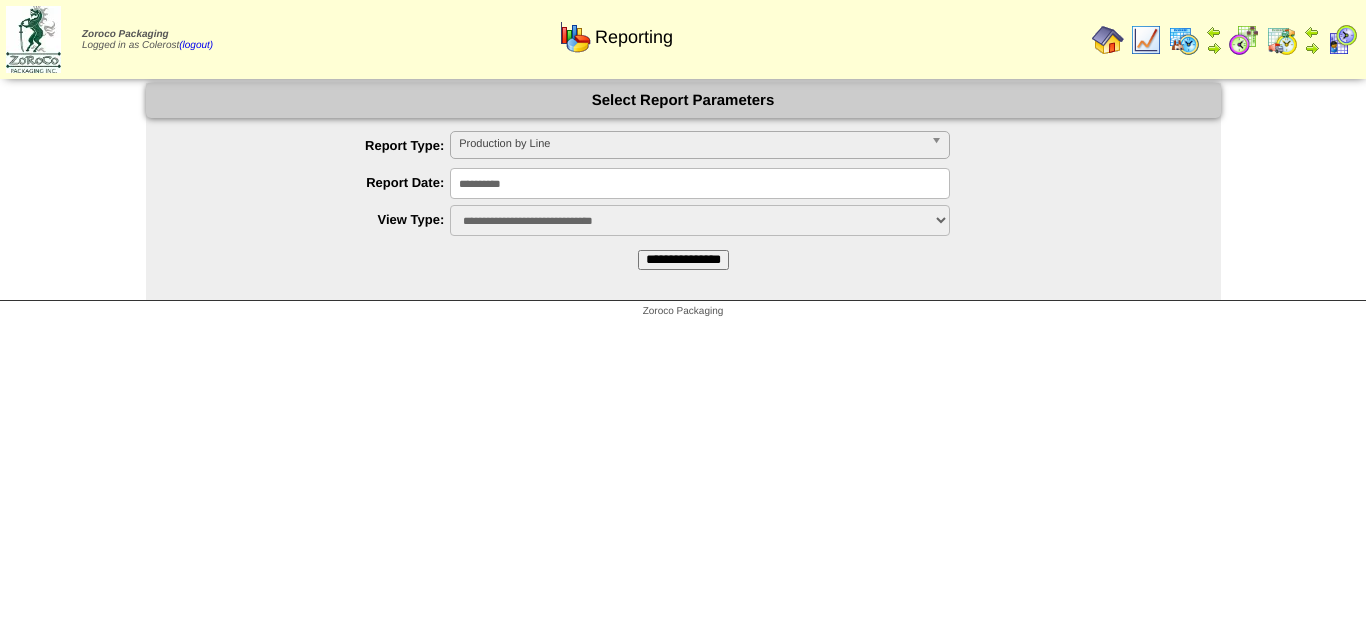 click on "Production by Line" at bounding box center [691, 144] 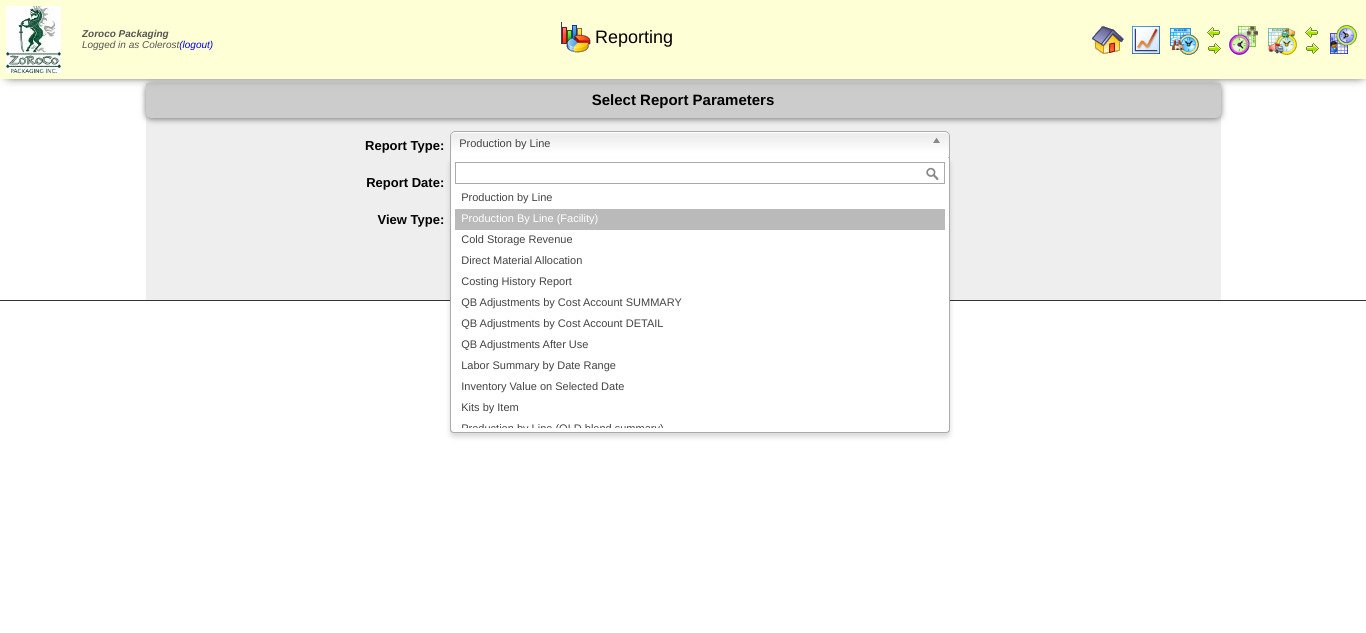 click on "Production By Line (Facility)" at bounding box center [700, 219] 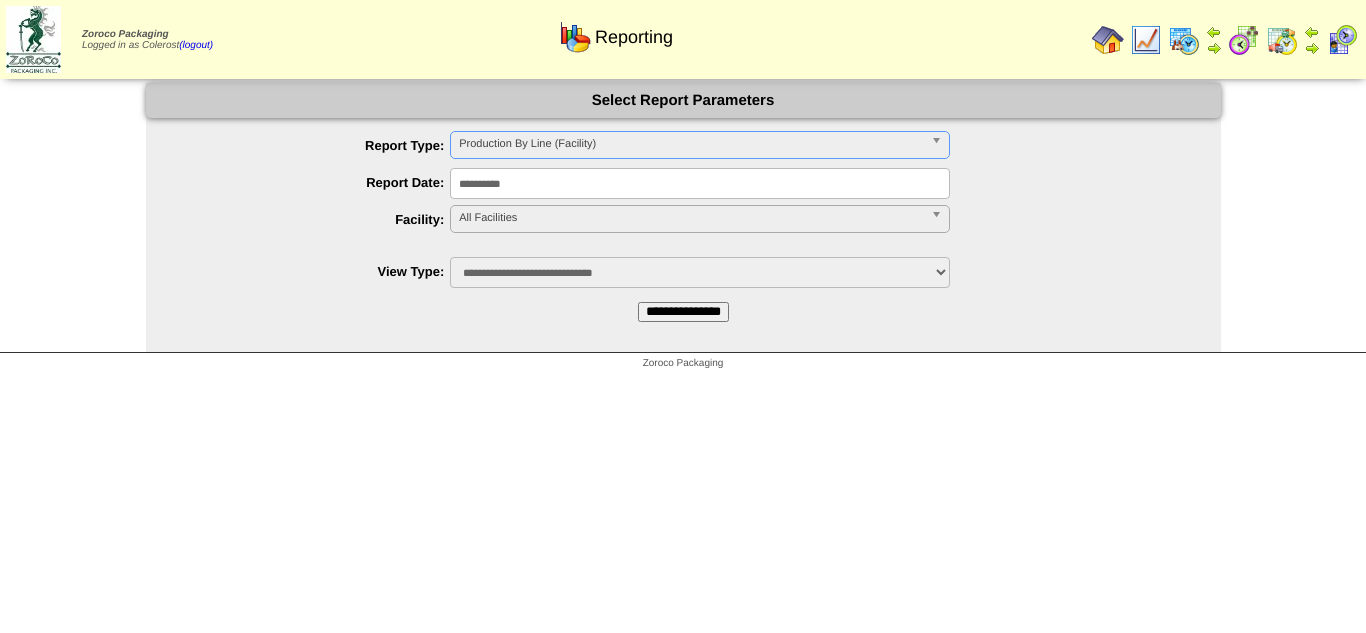click on "**********" at bounding box center [700, 183] 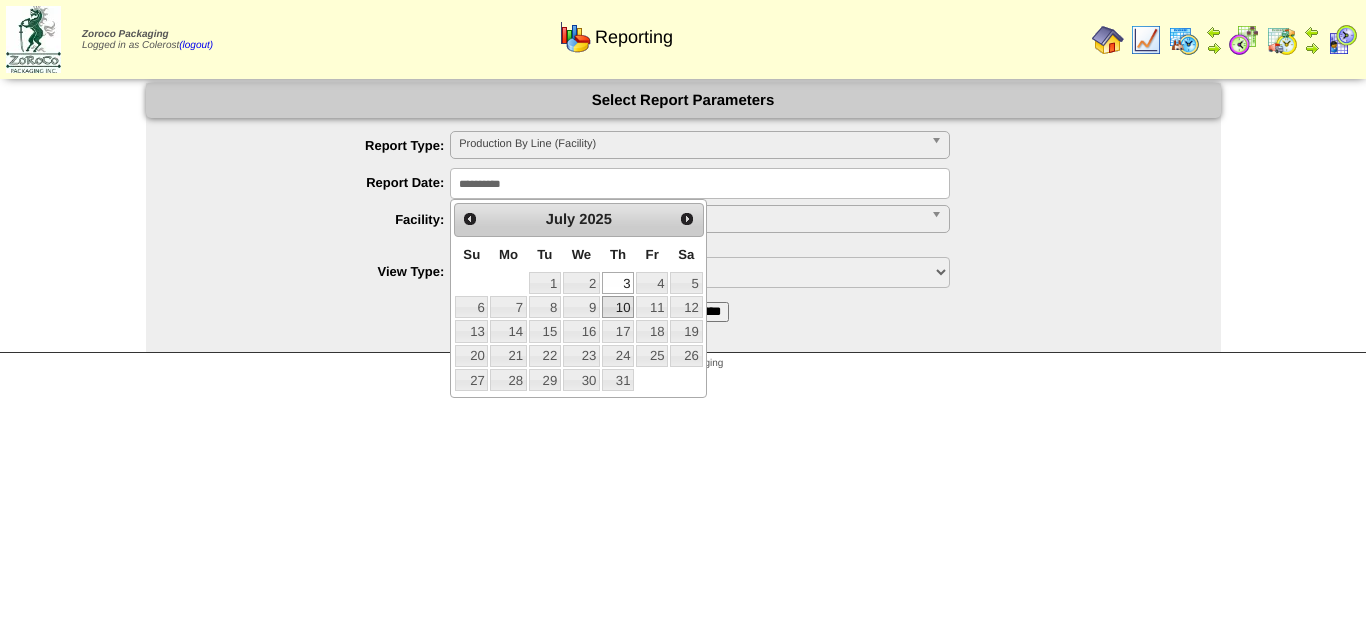 click on "10" at bounding box center [618, 307] 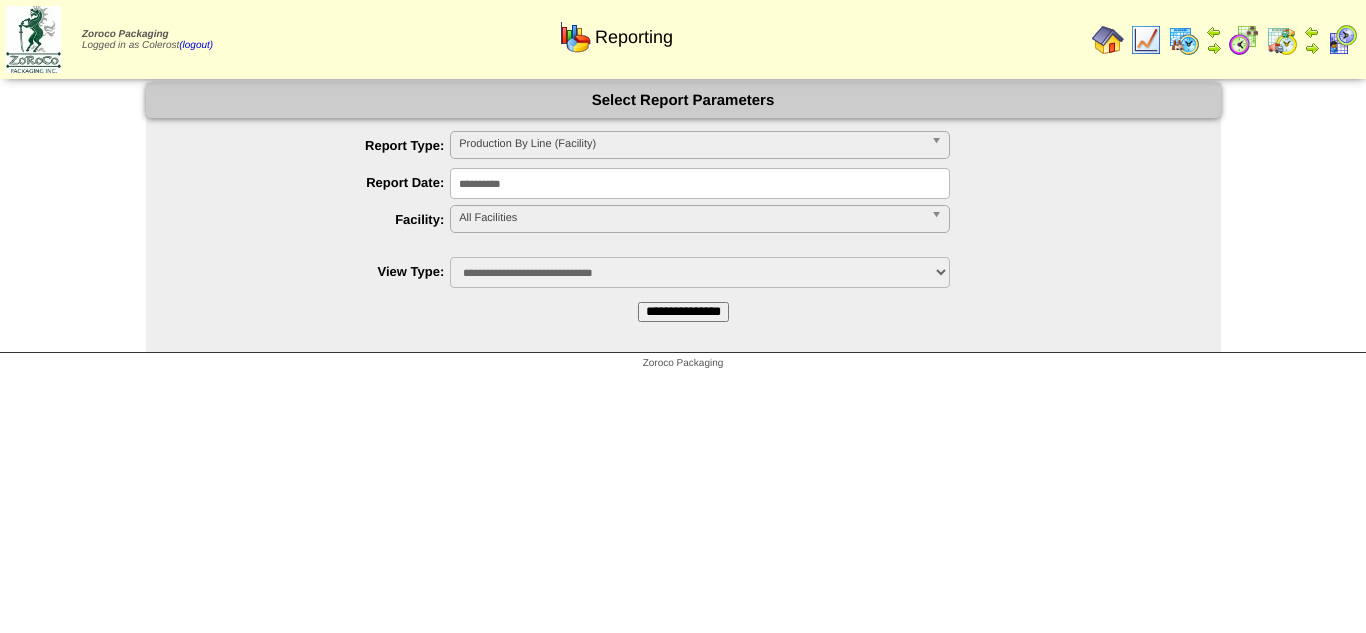 click on "All Facilities" at bounding box center [691, 218] 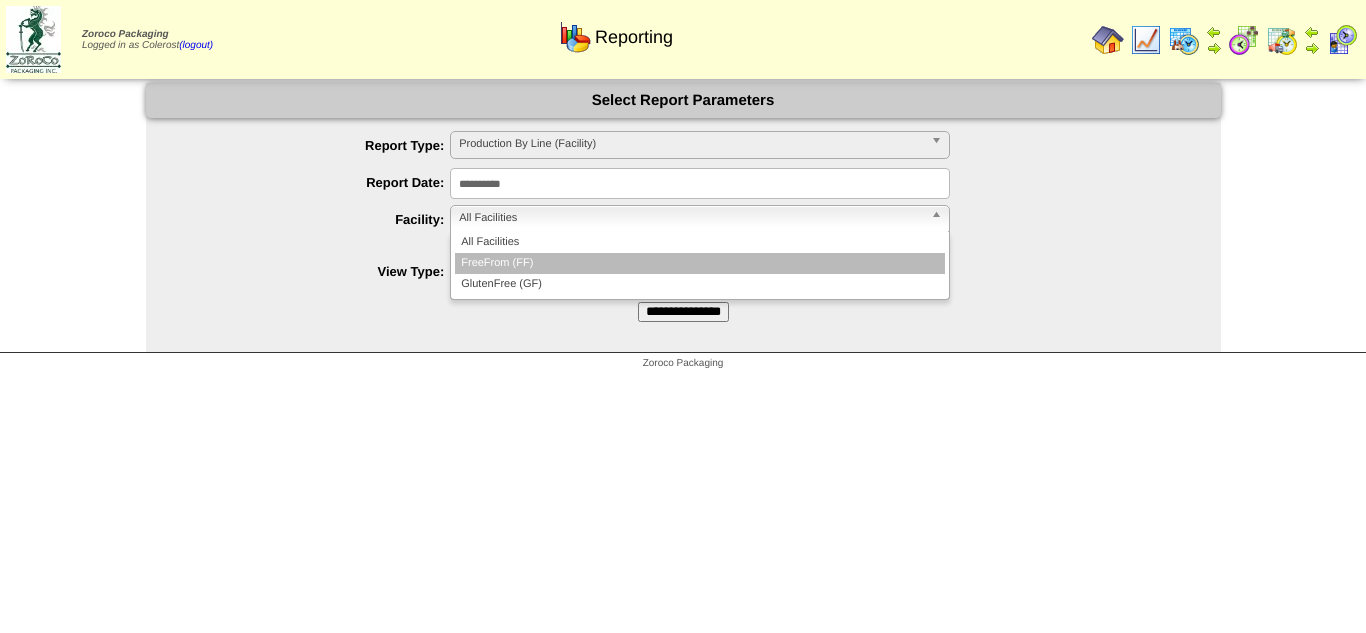 drag, startPoint x: 547, startPoint y: 261, endPoint x: 571, endPoint y: 273, distance: 26.832815 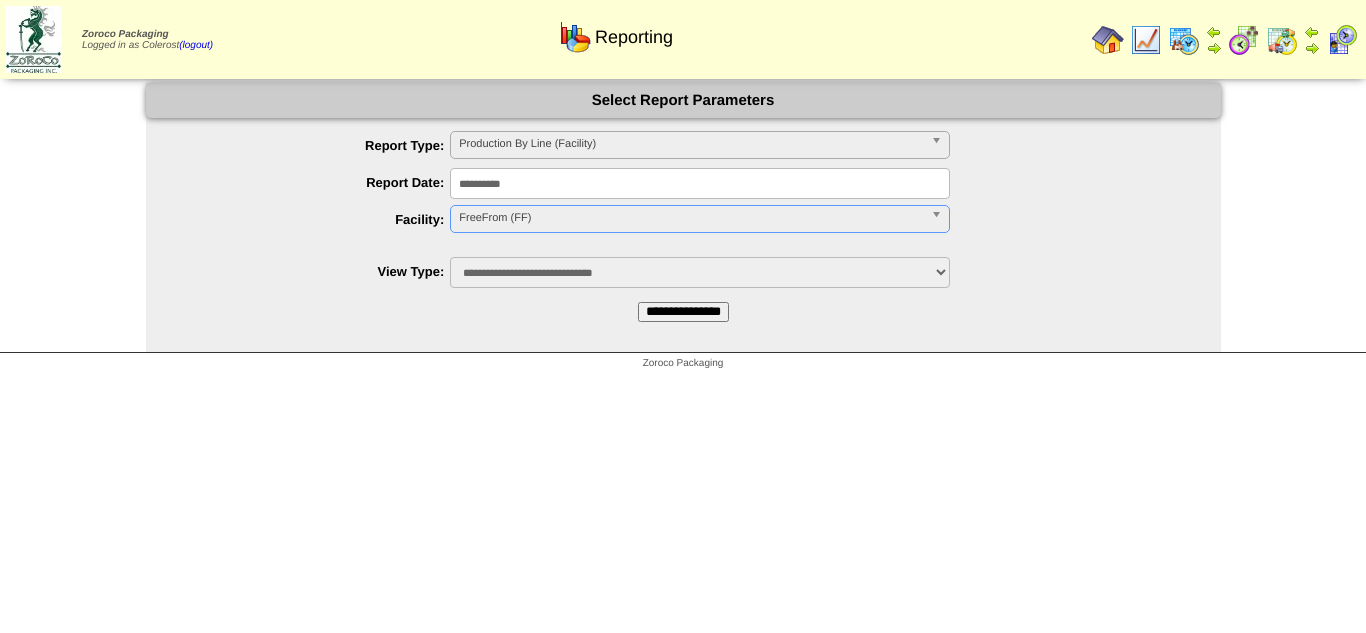 click on "**********" at bounding box center (683, 312) 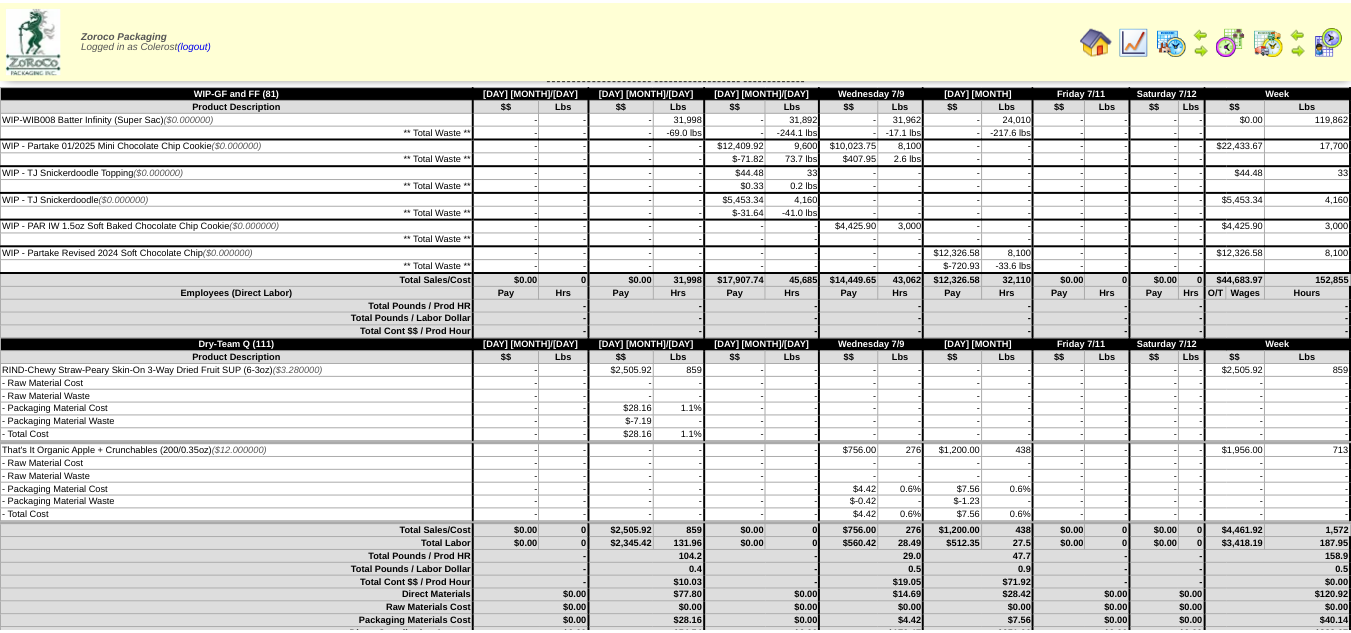 scroll, scrollTop: 0, scrollLeft: 0, axis: both 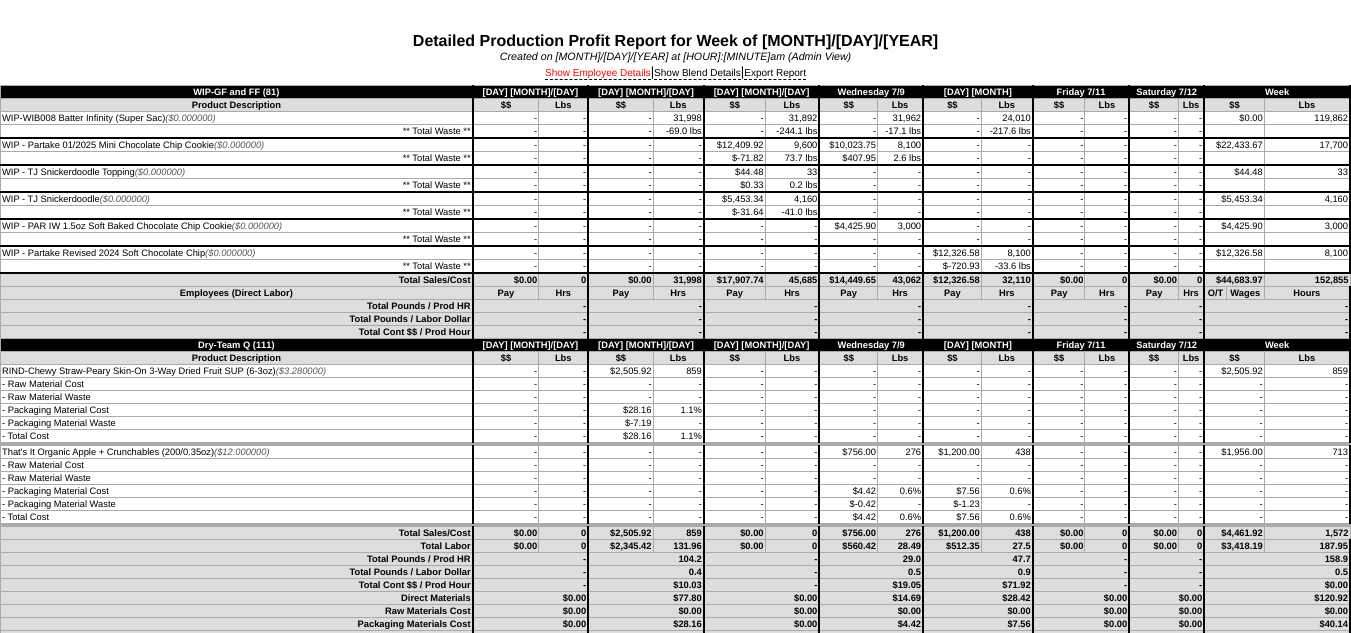 click on "Show Employee Details" at bounding box center (598, 74) 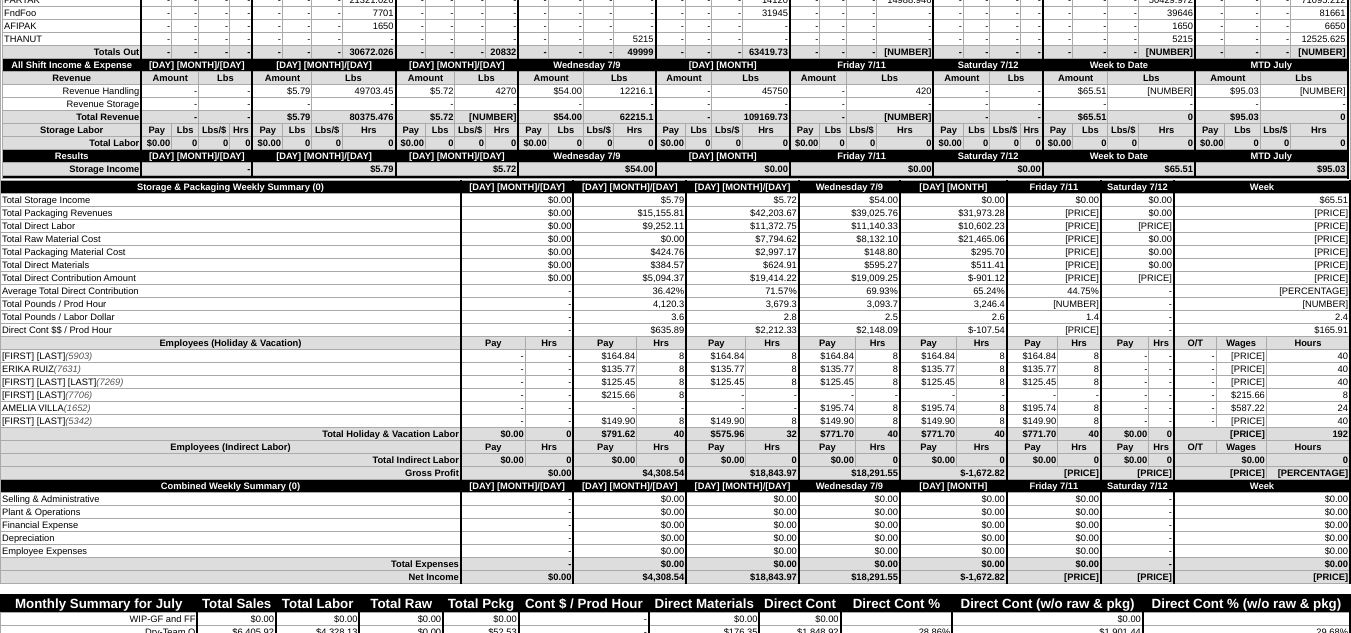 scroll, scrollTop: 6400, scrollLeft: 0, axis: vertical 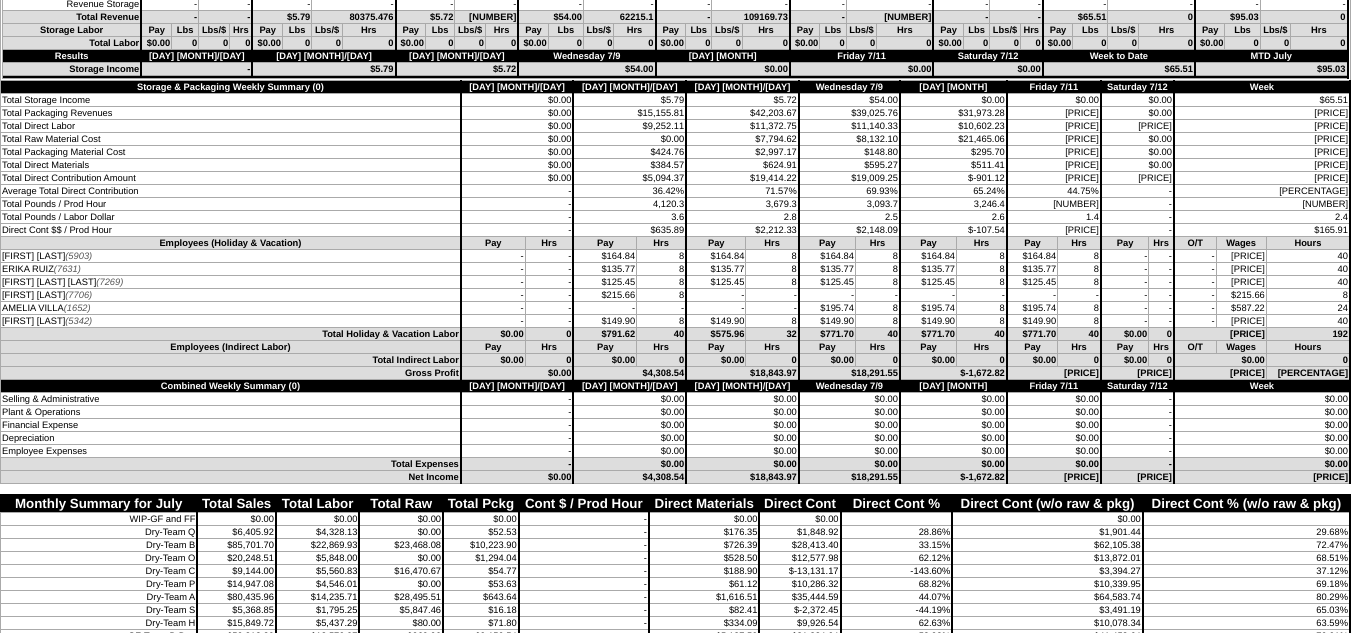 click on "$7,794.62" at bounding box center (742, 139) 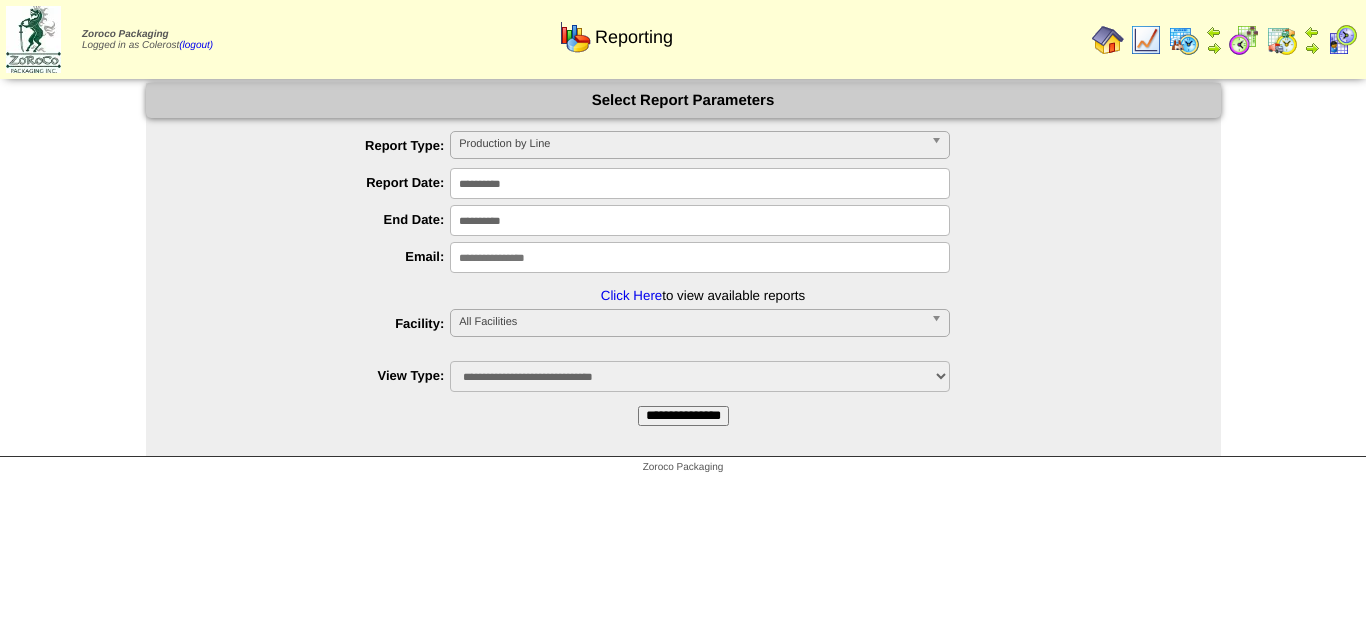 scroll, scrollTop: 0, scrollLeft: 0, axis: both 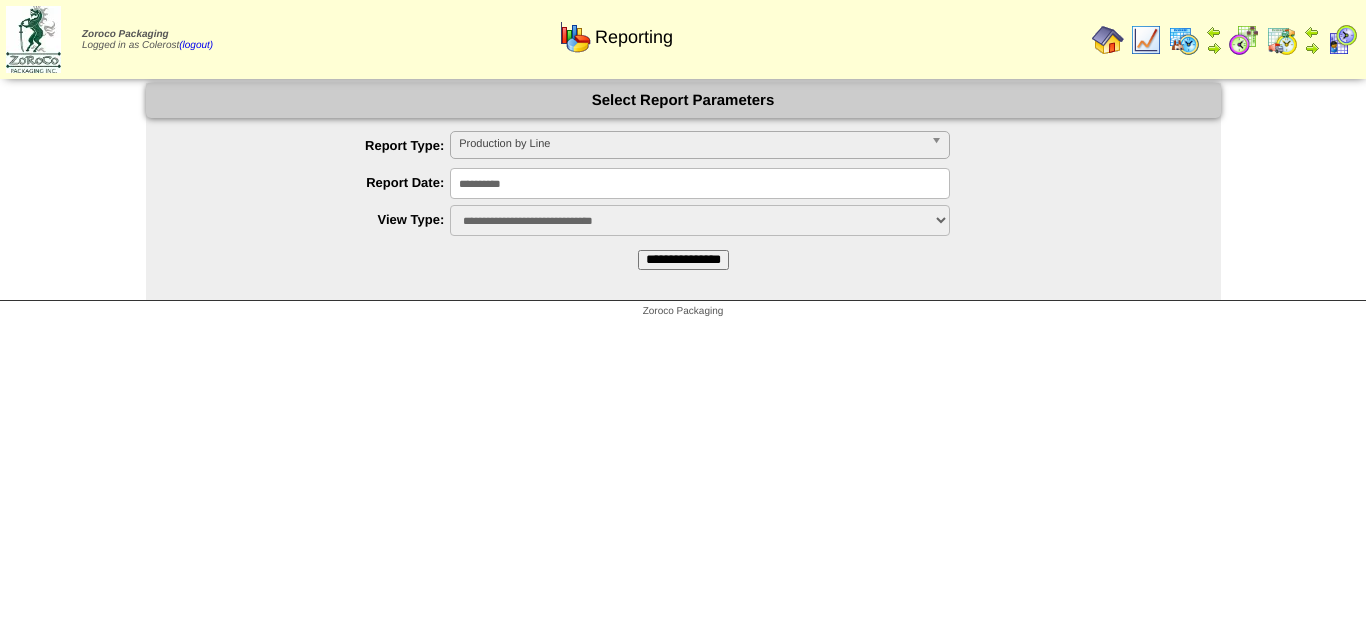 click on "**********" at bounding box center [700, 183] 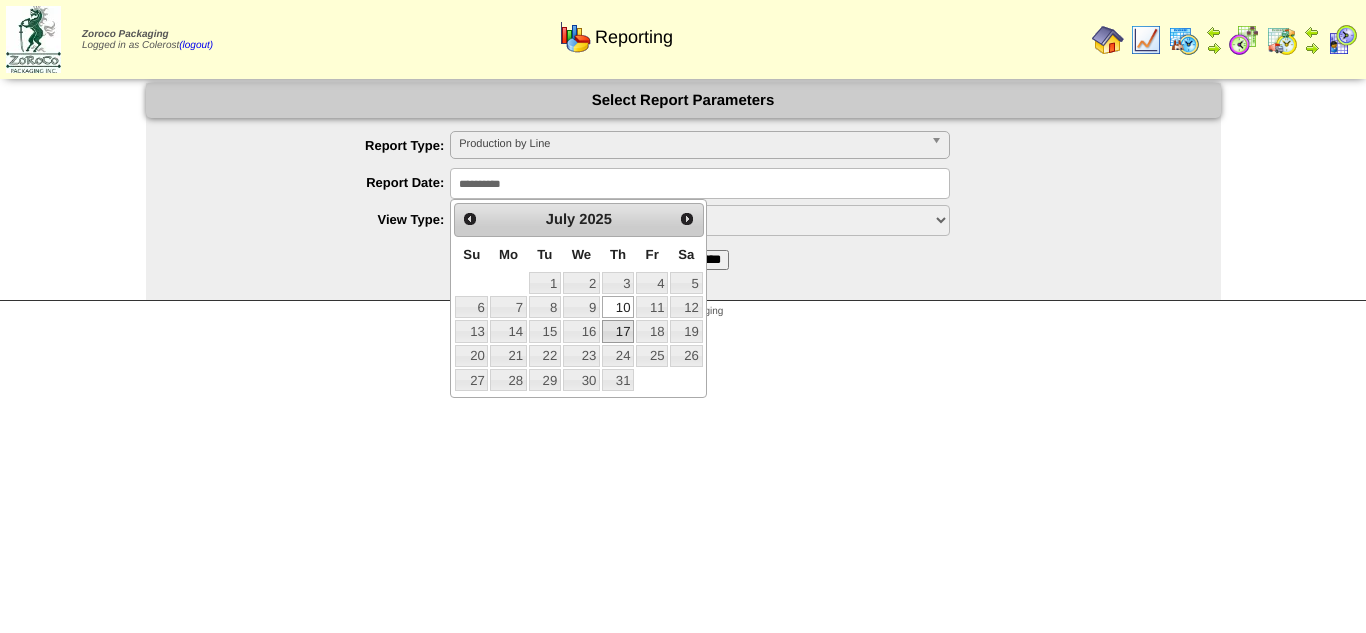 click on "17" at bounding box center [618, 331] 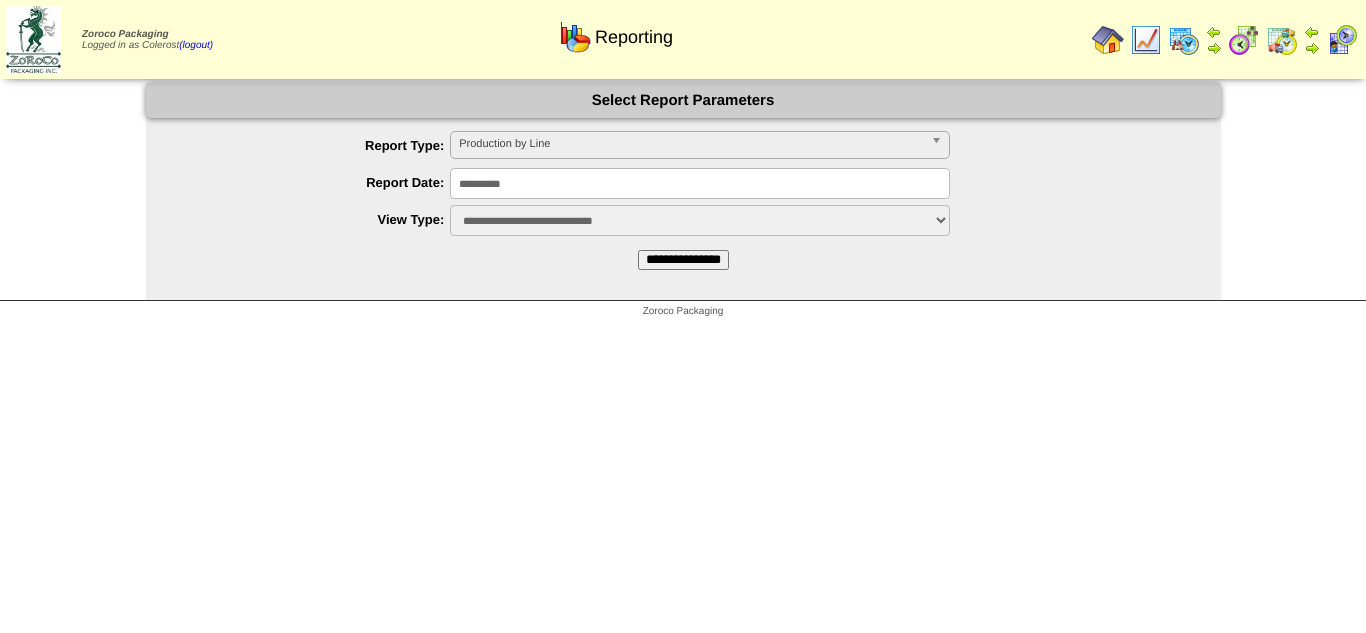 click on "**********" at bounding box center (683, 176) 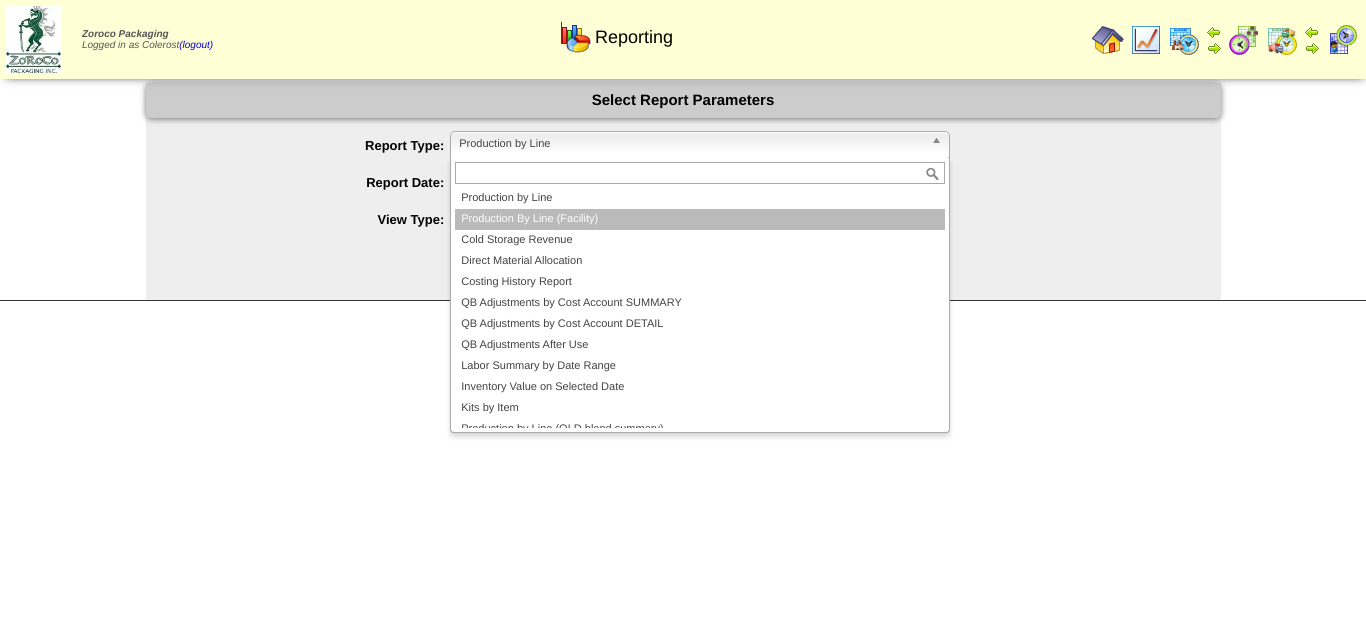 click on "Production By Line (Facility)" at bounding box center [700, 219] 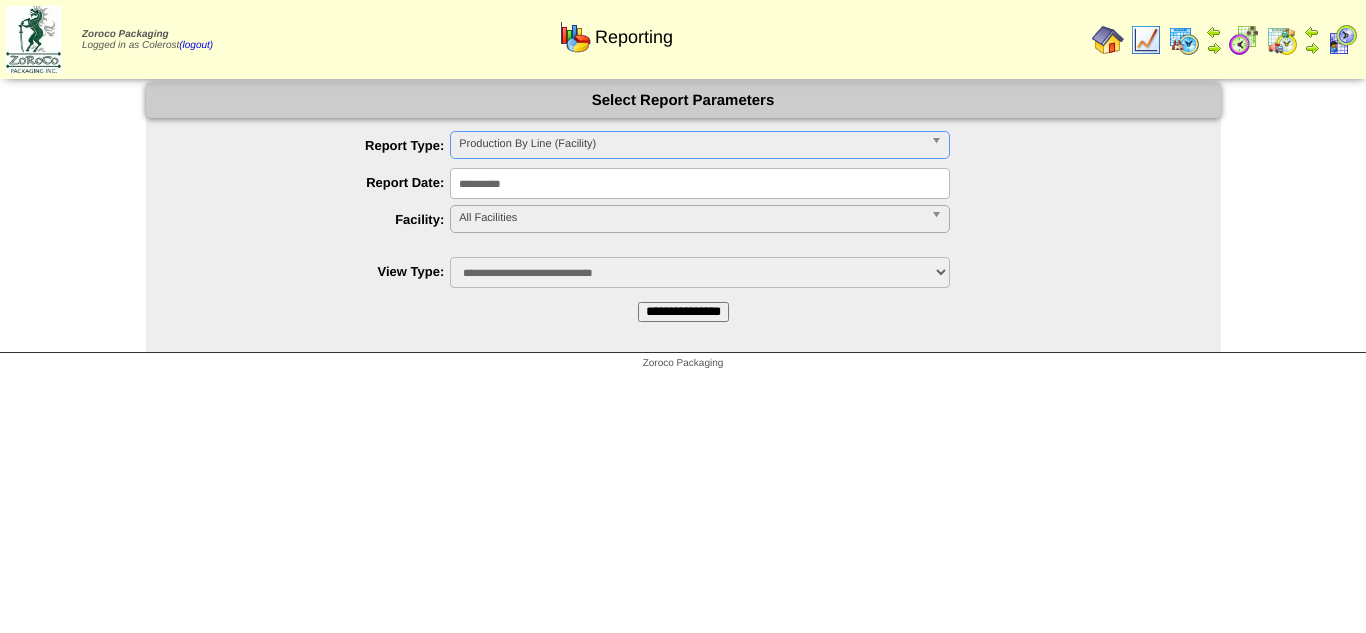 click on "All Facilities" at bounding box center (691, 218) 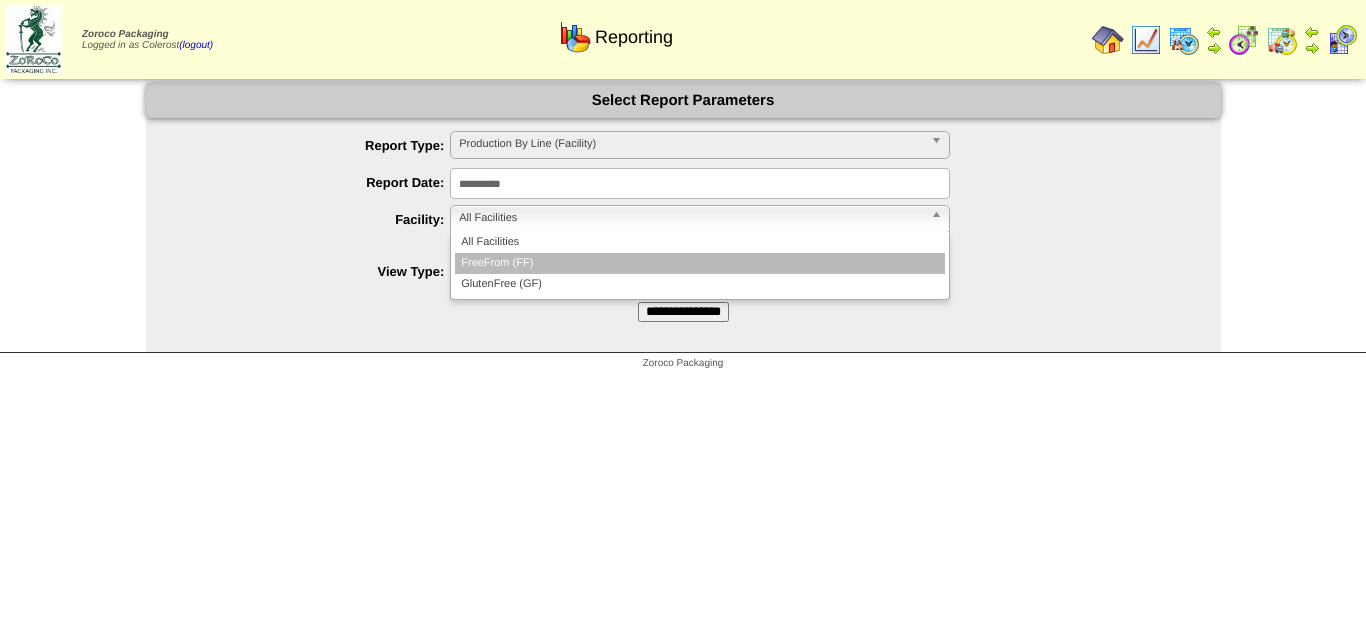 click on "FreeFrom (FF)" at bounding box center (700, 263) 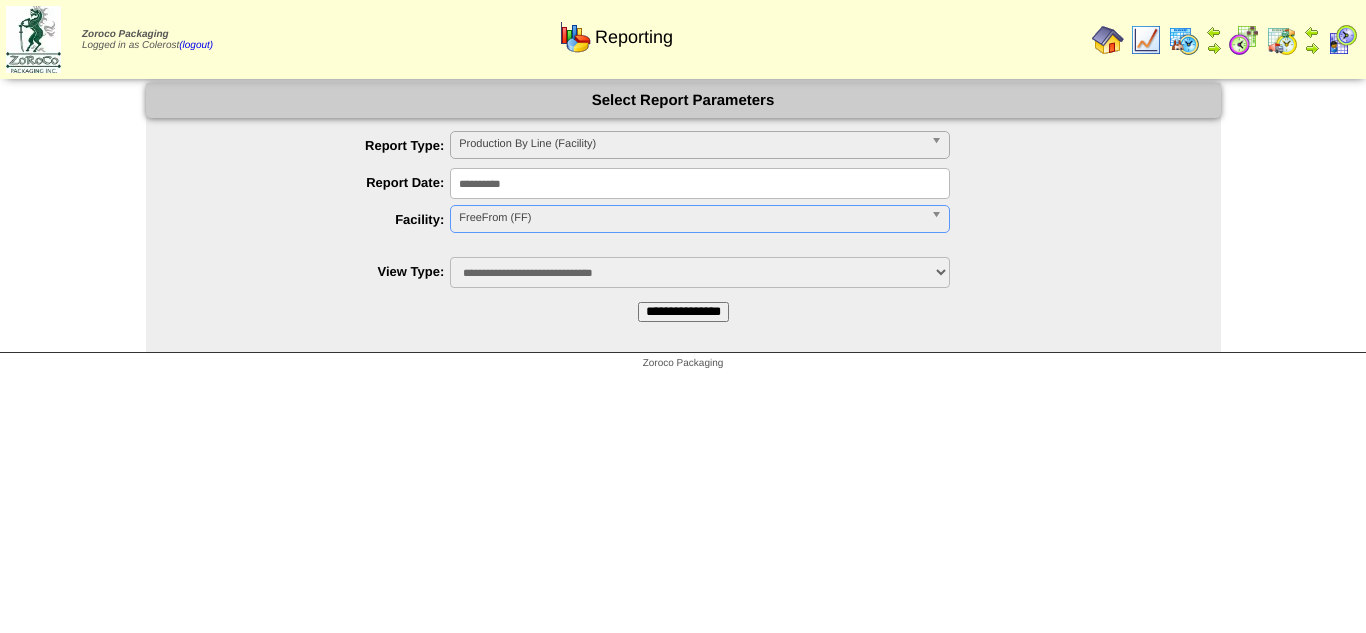 click on "**********" at bounding box center (683, 312) 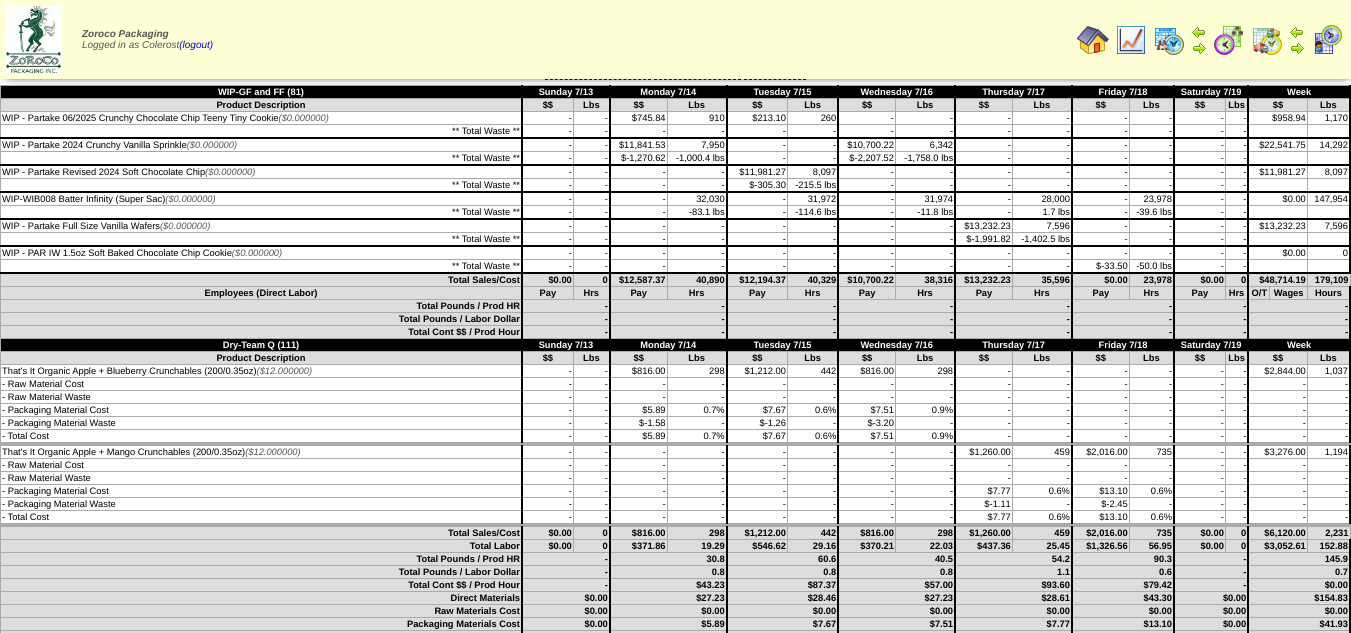 scroll, scrollTop: 0, scrollLeft: 0, axis: both 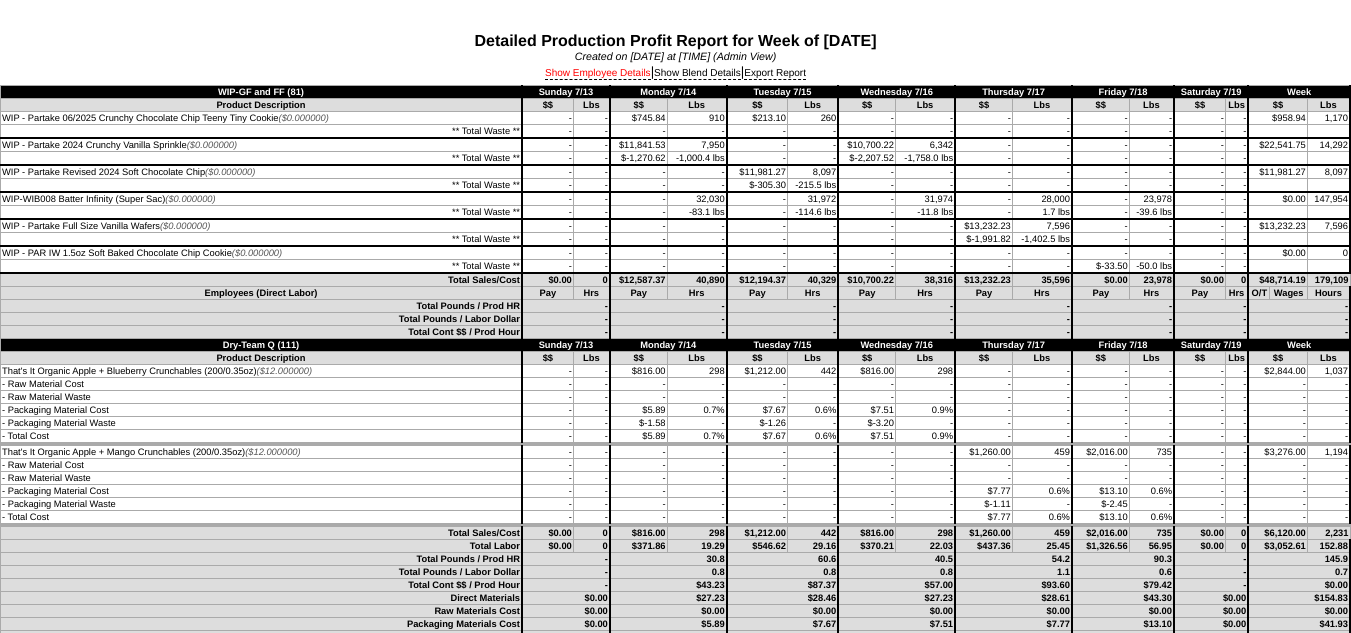 click on "Show Employee Details" at bounding box center [598, 74] 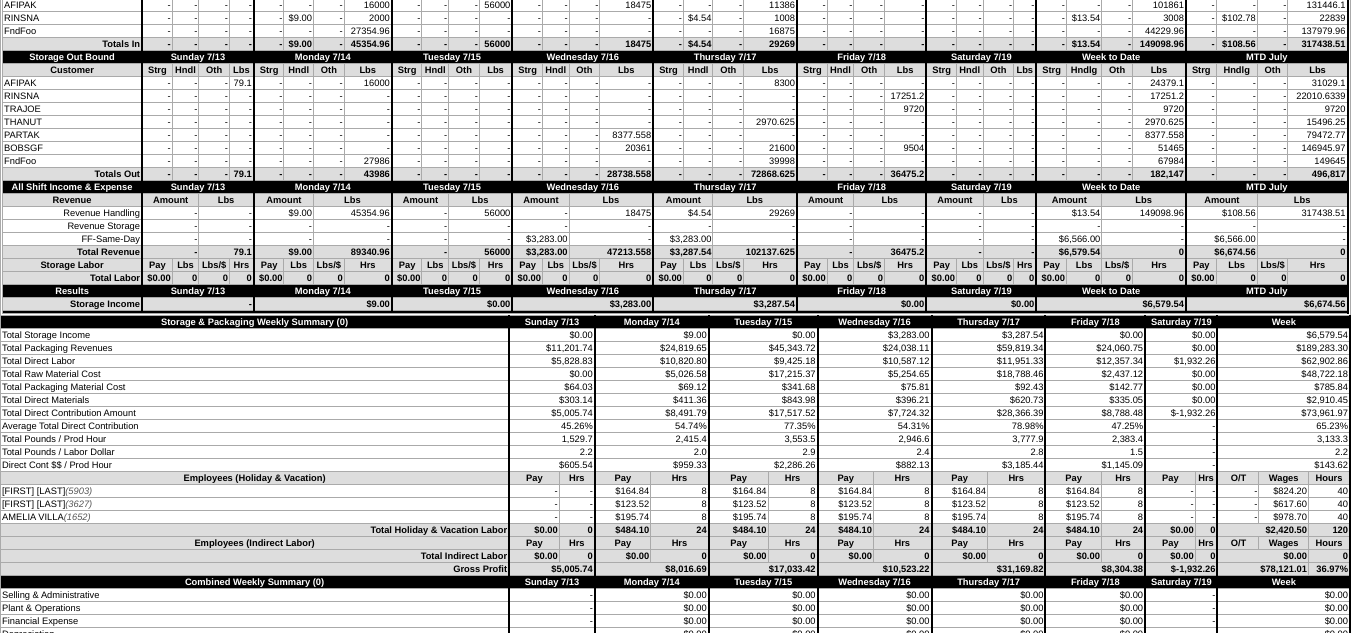 scroll, scrollTop: 6500, scrollLeft: 0, axis: vertical 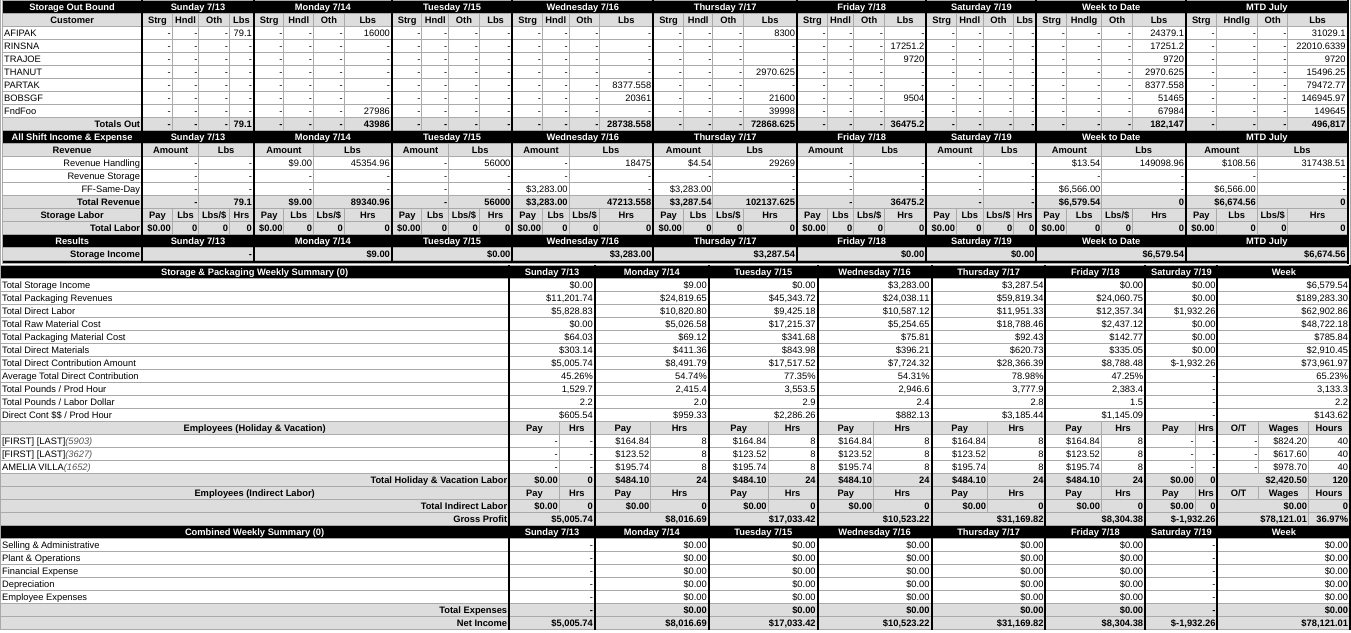 click on "2,946.6" at bounding box center (875, 389) 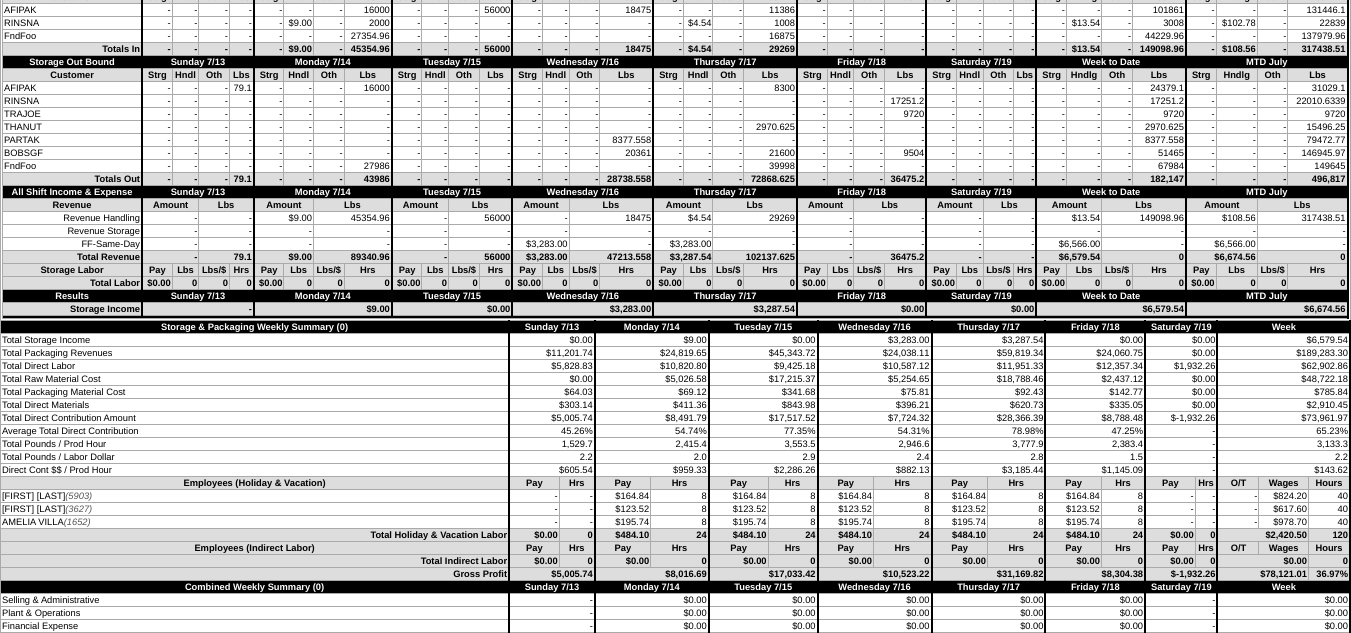 scroll, scrollTop: 6400, scrollLeft: 0, axis: vertical 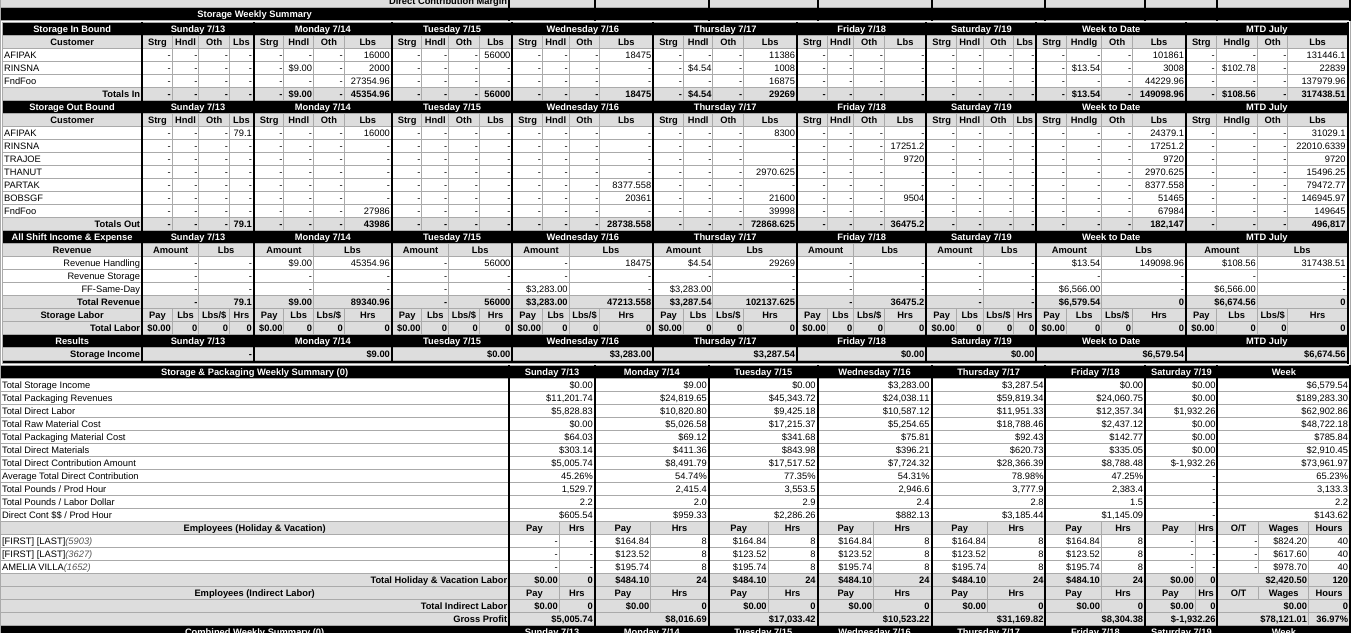 drag, startPoint x: 471, startPoint y: 271, endPoint x: 454, endPoint y: 252, distance: 25.495098 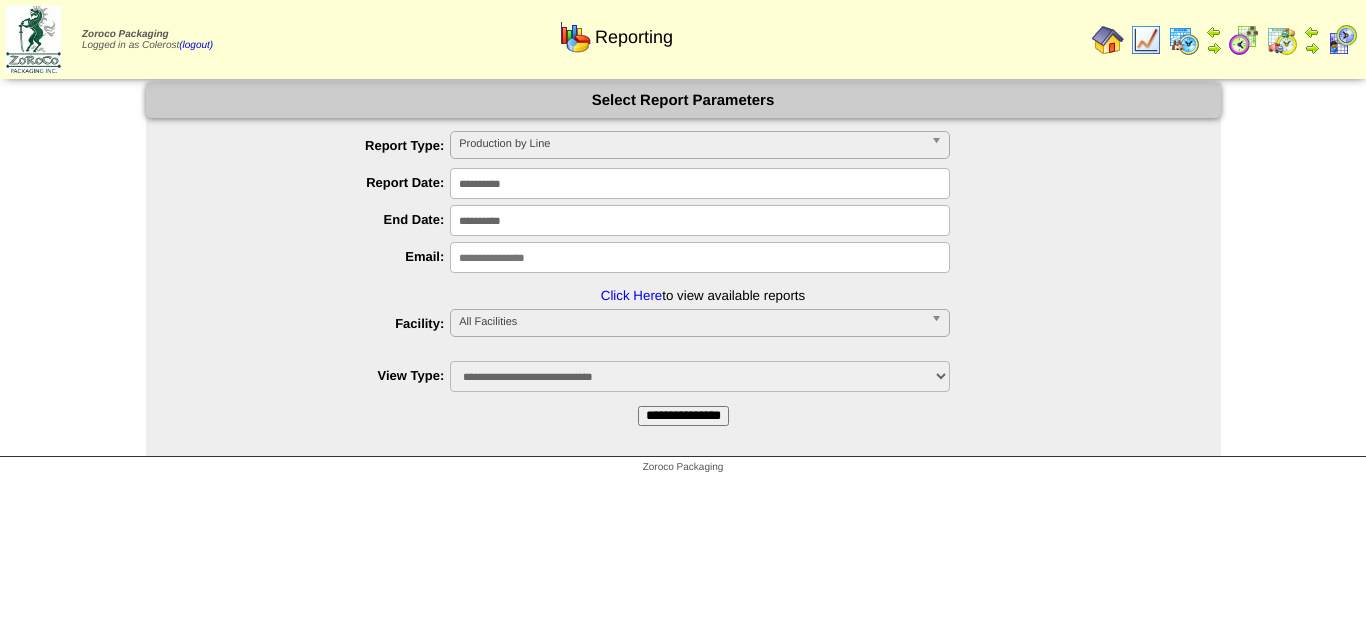 scroll, scrollTop: 0, scrollLeft: 0, axis: both 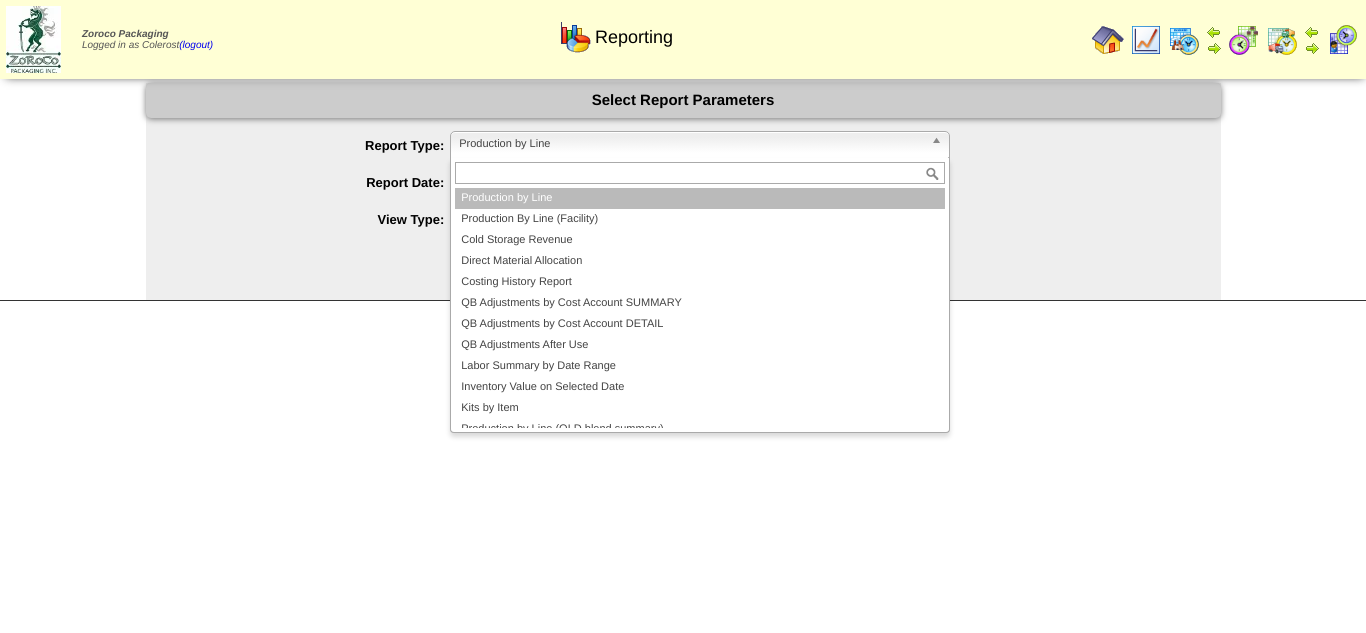 click on "Production by Line" at bounding box center (691, 144) 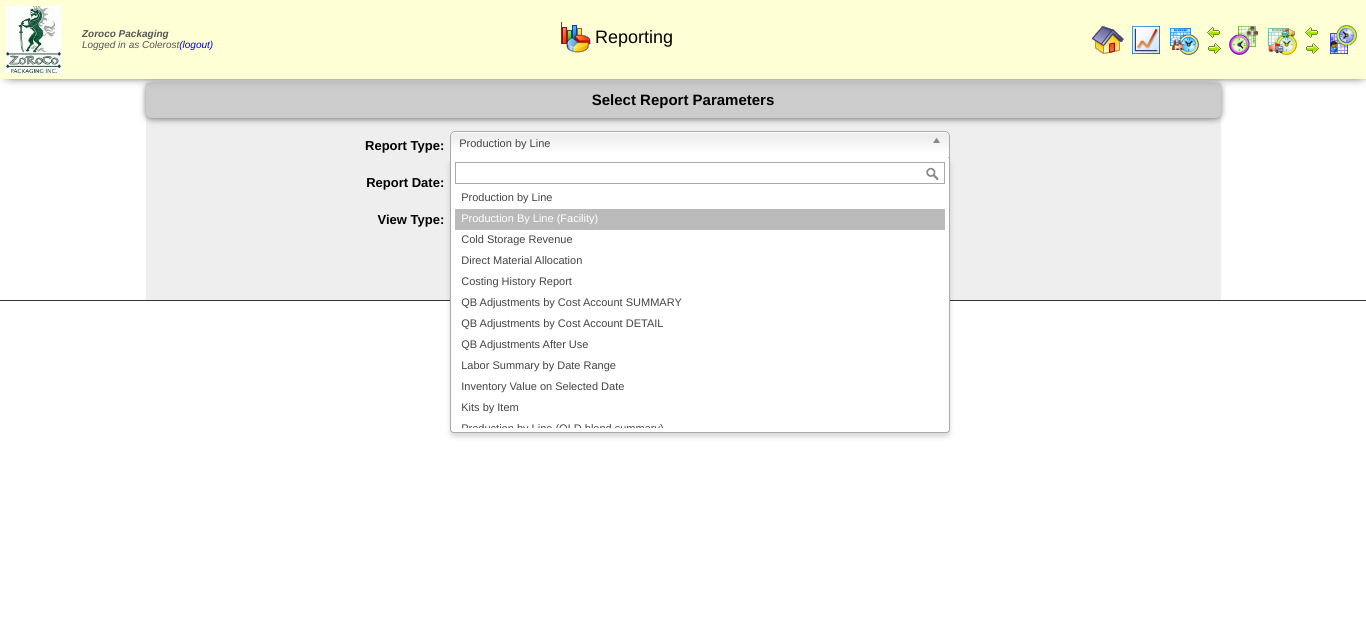 click on "Production By Line (Facility)" at bounding box center [700, 219] 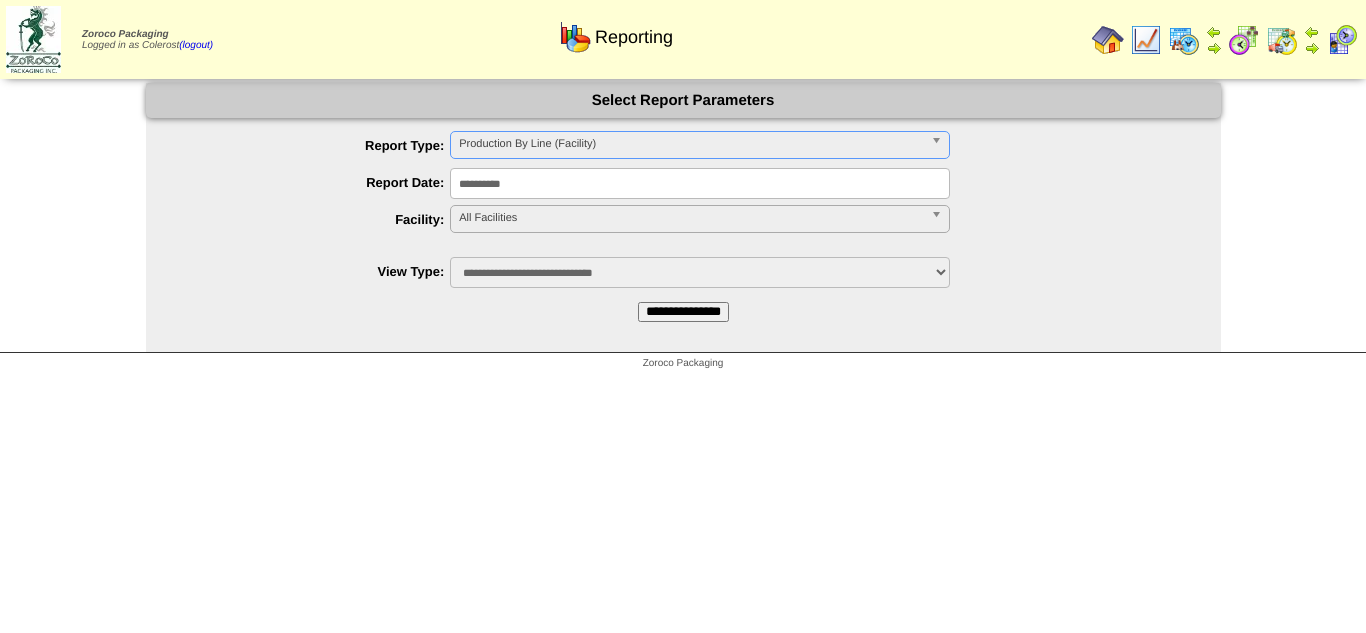 click on "**********" at bounding box center [700, 183] 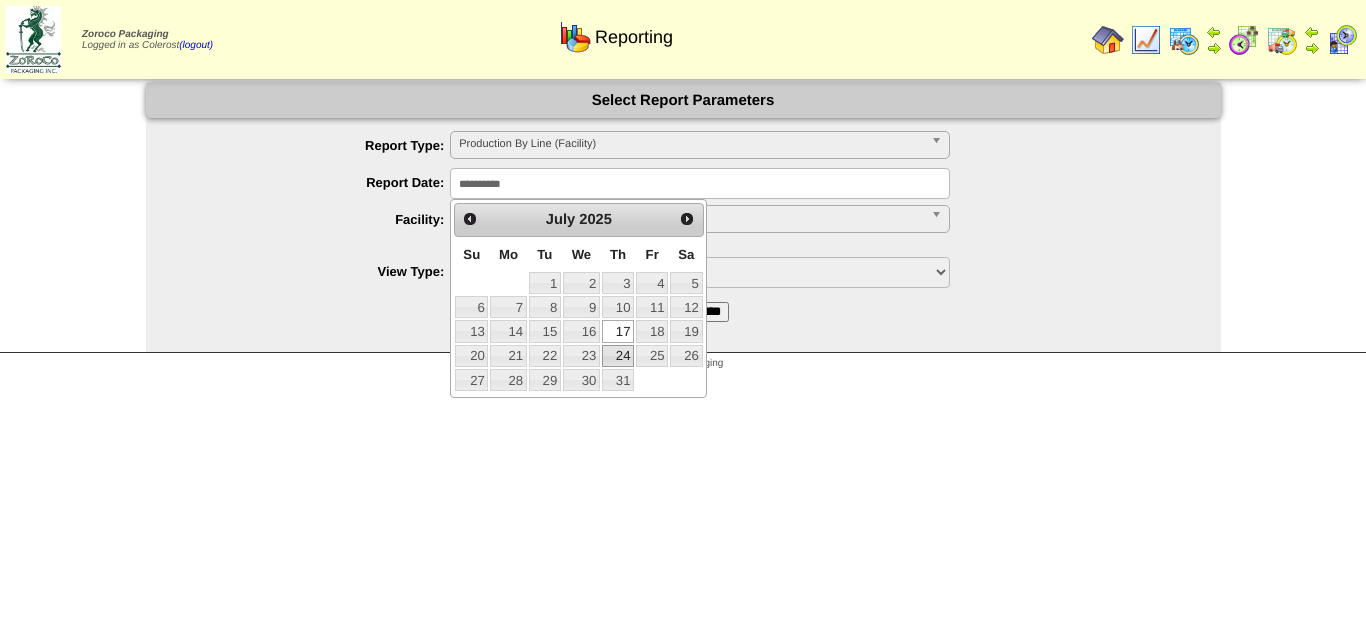 click on "24" at bounding box center [618, 356] 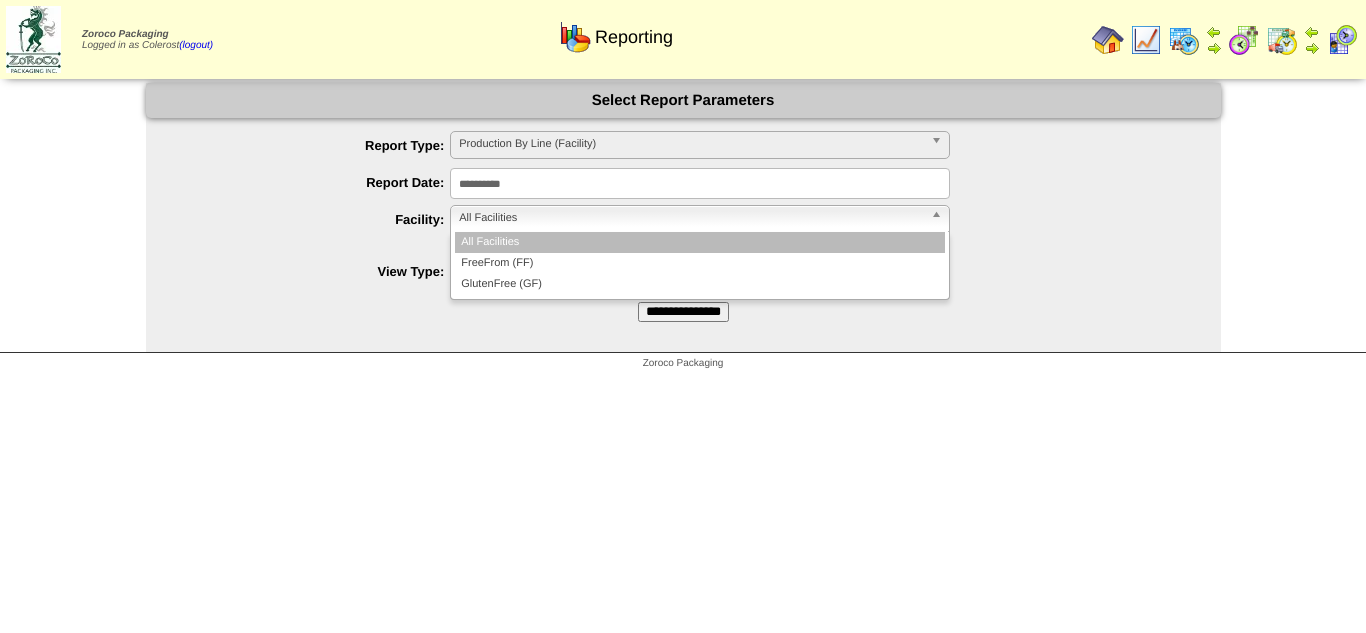 click on "All Facilities" at bounding box center [691, 218] 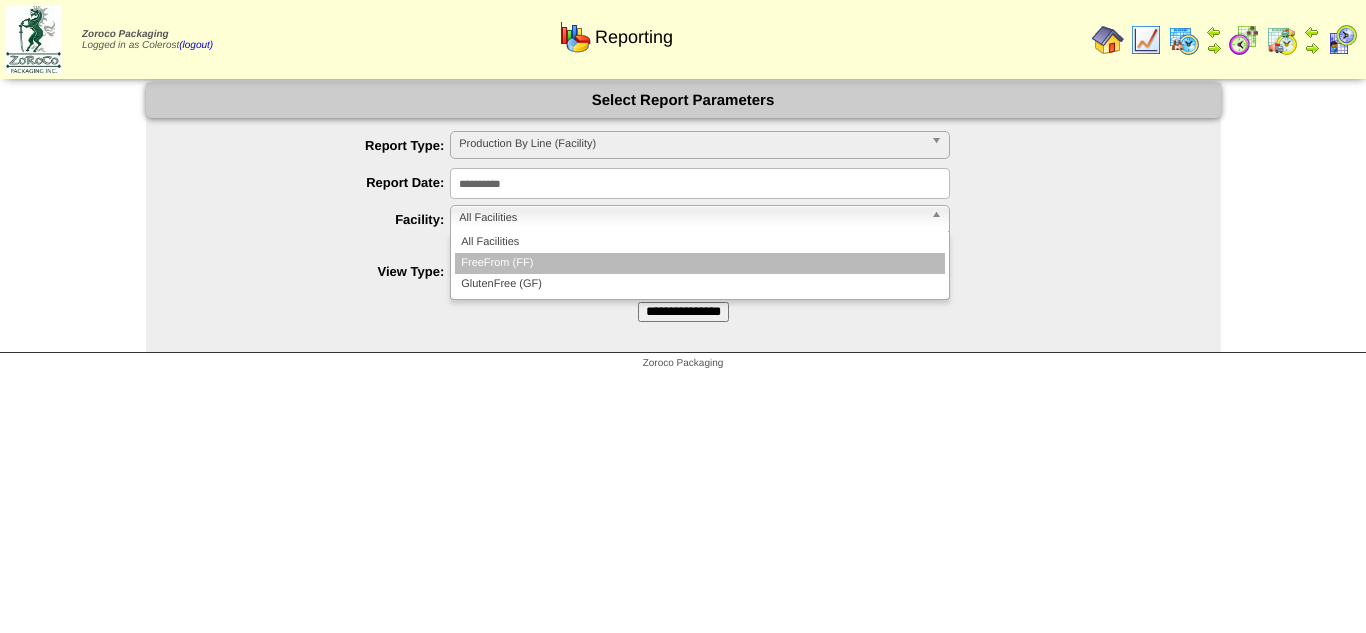 click on "FreeFrom (FF)" at bounding box center [700, 263] 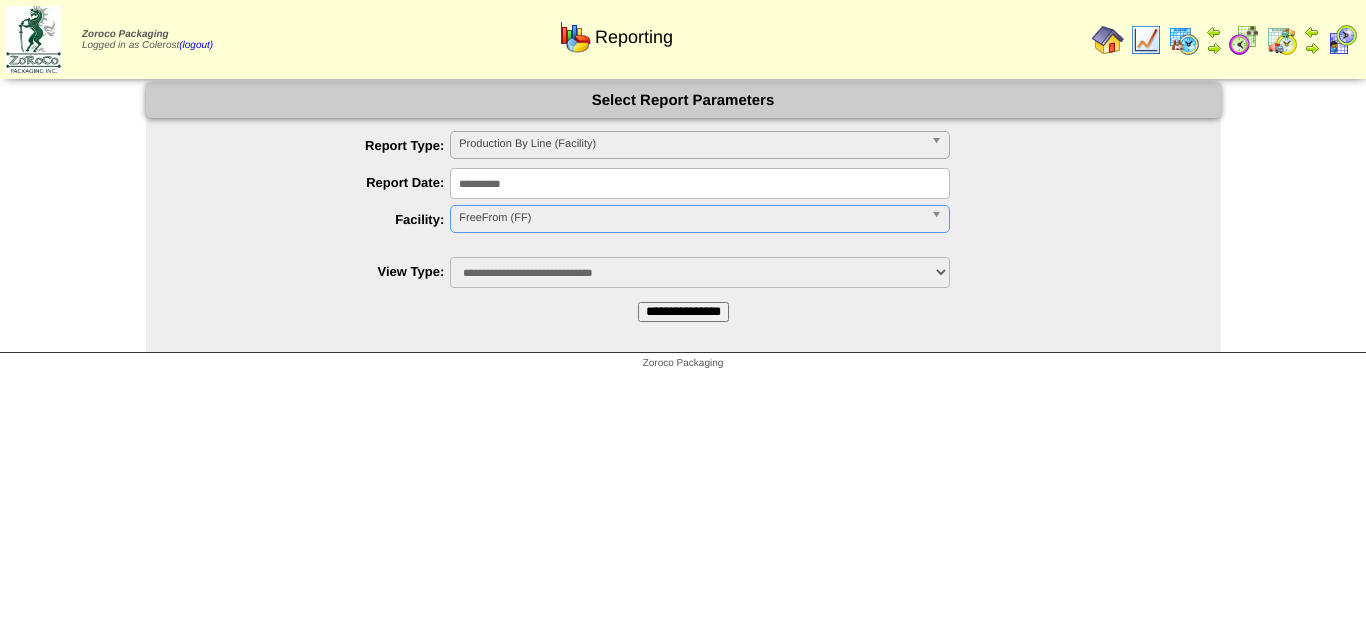 click on "**********" at bounding box center [683, 312] 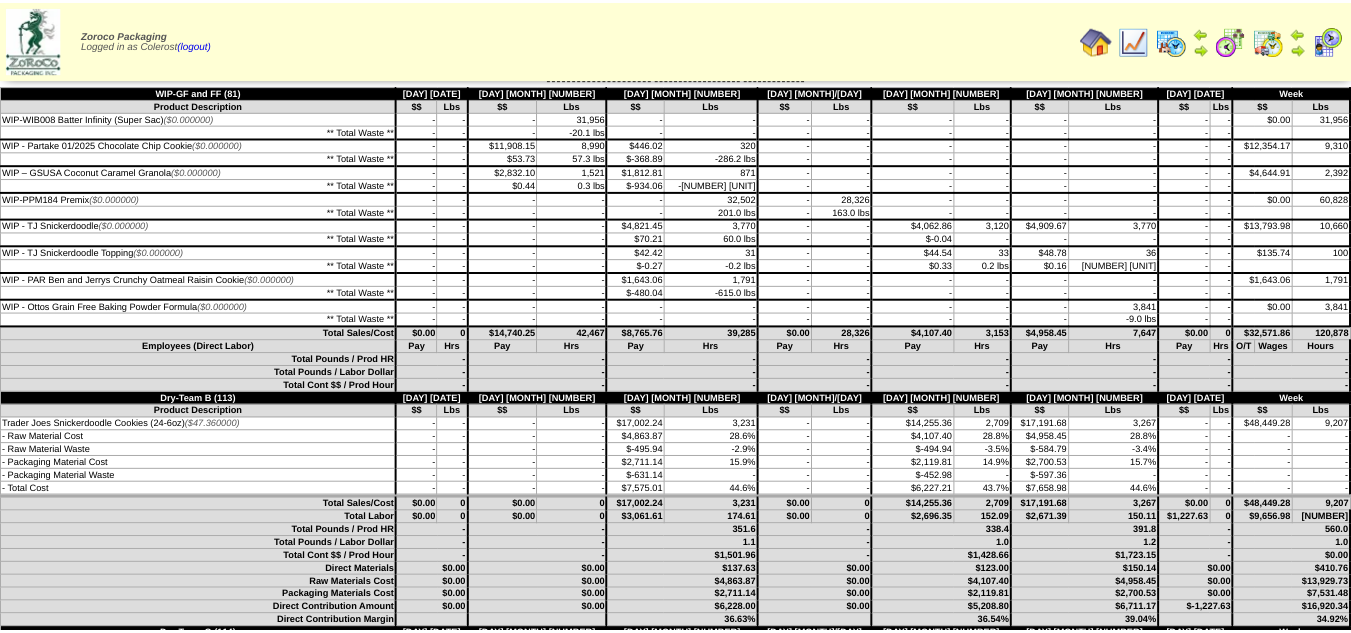 scroll, scrollTop: 0, scrollLeft: 0, axis: both 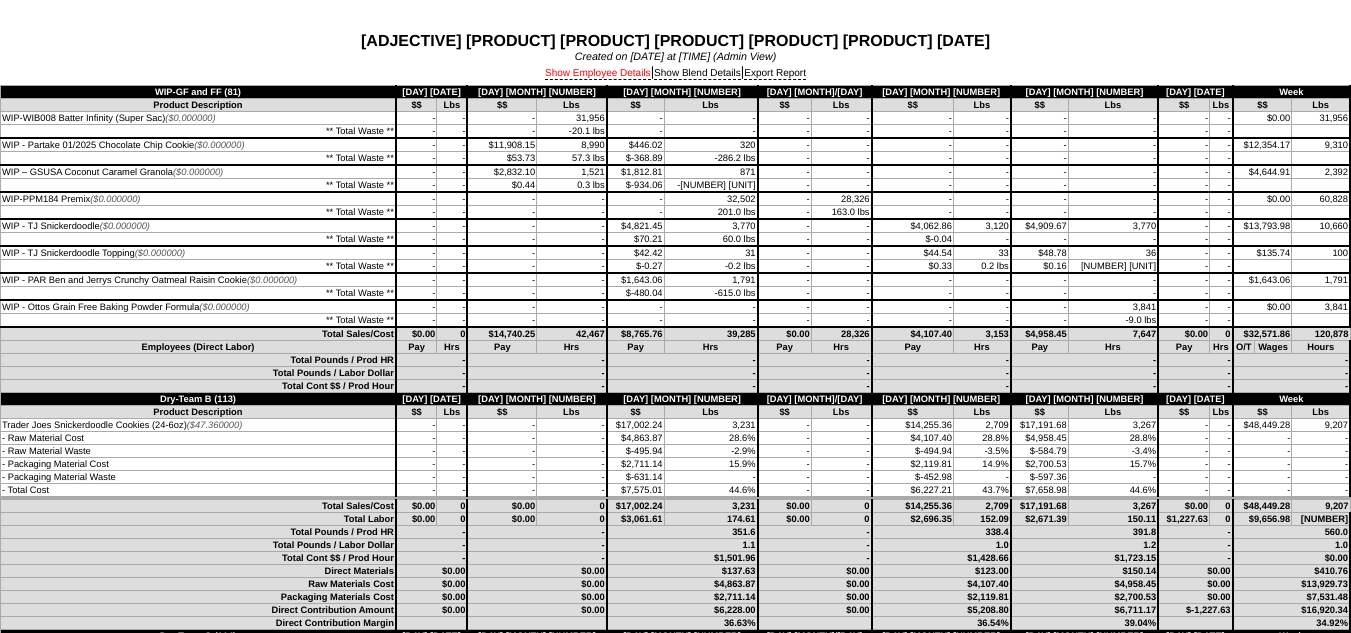 click on "Show Employee Details" at bounding box center [598, 74] 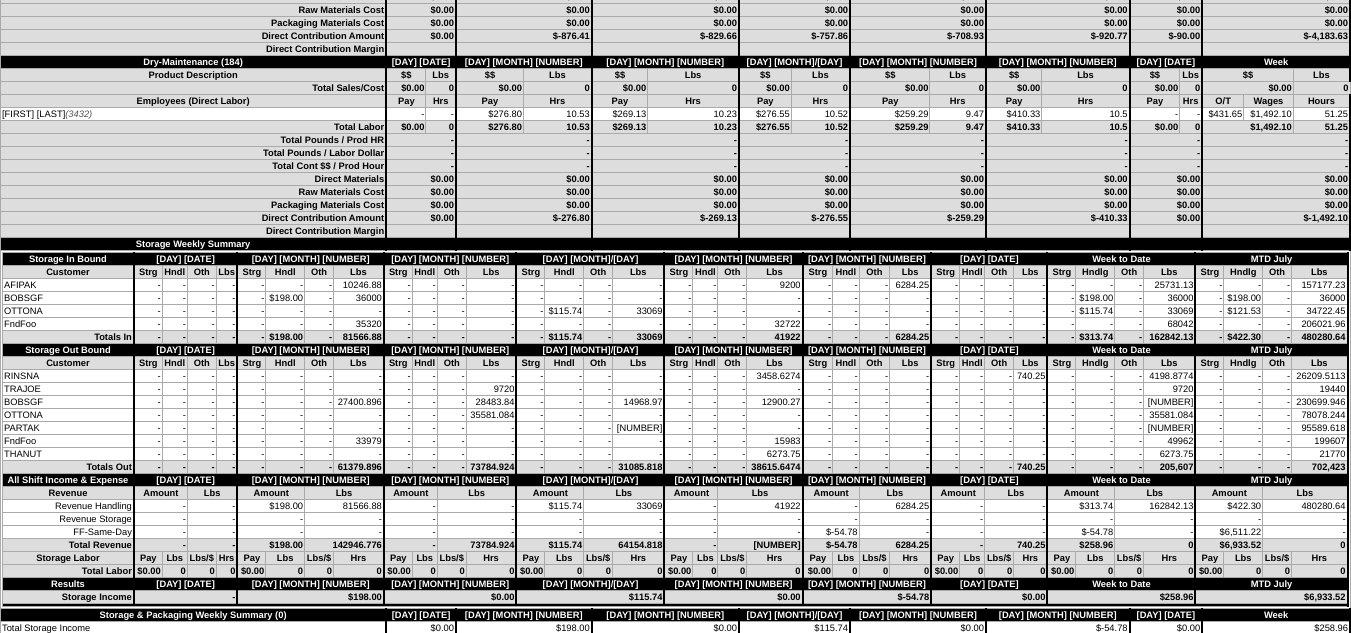 scroll, scrollTop: 4700, scrollLeft: 0, axis: vertical 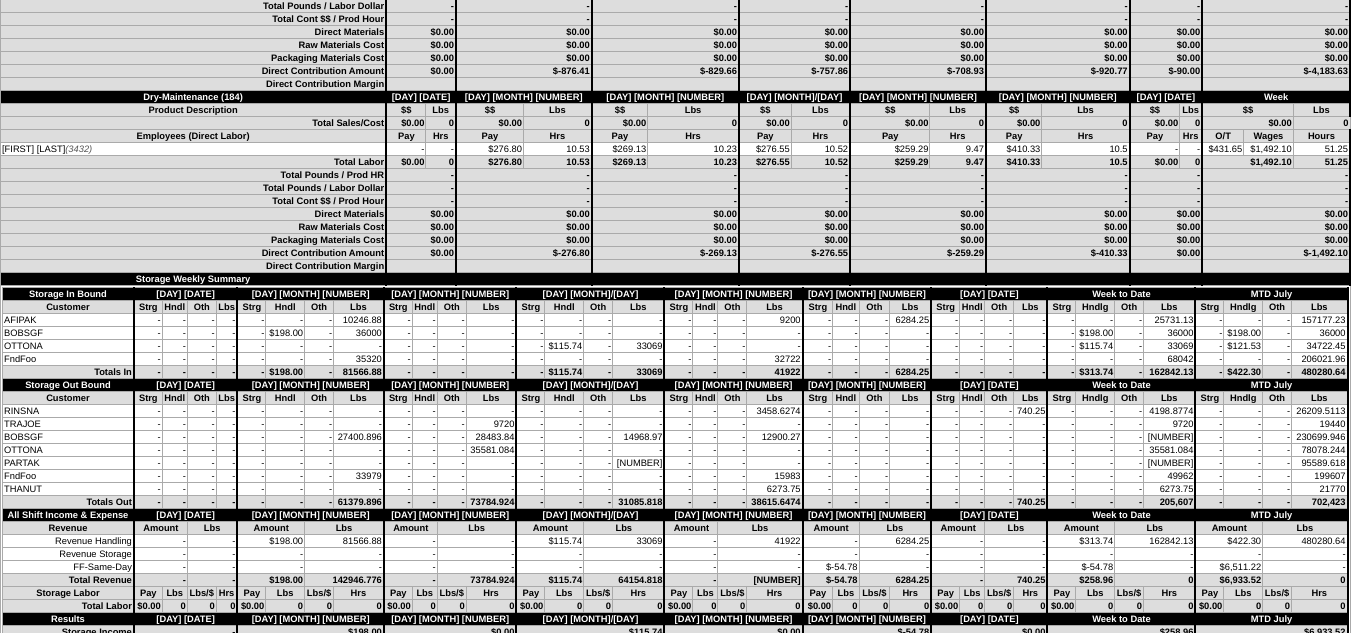 drag, startPoint x: 176, startPoint y: 330, endPoint x: 170, endPoint y: 303, distance: 27.658634 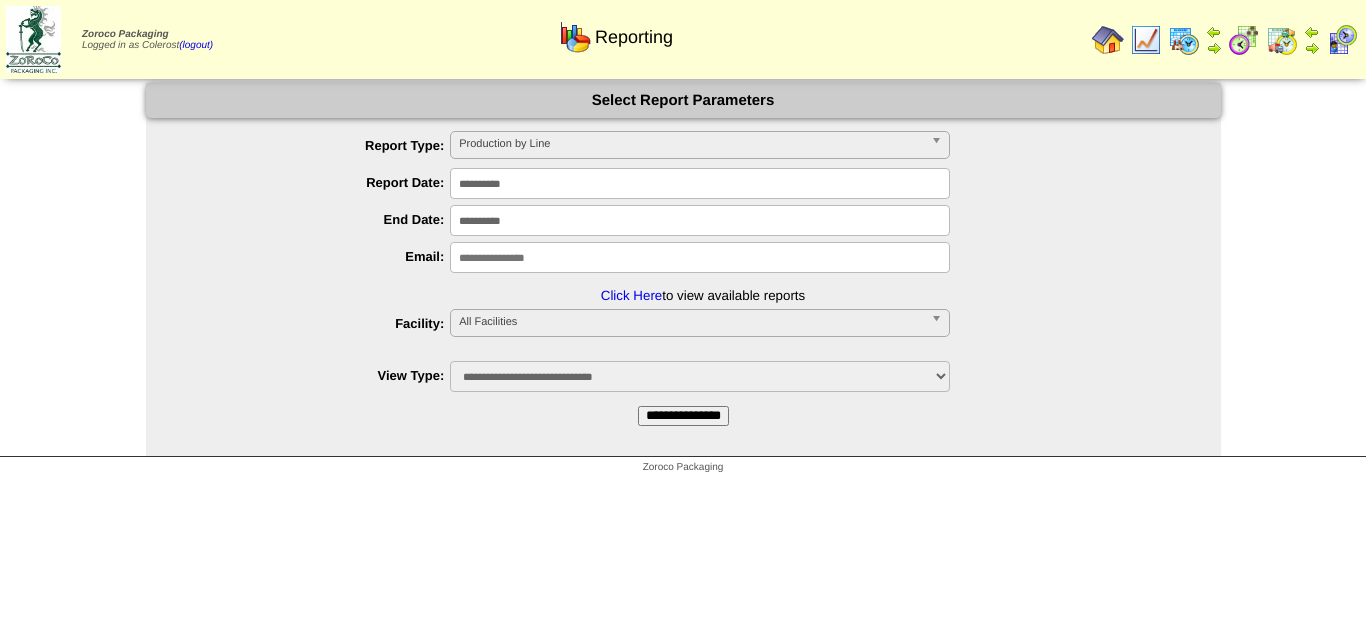 scroll, scrollTop: 0, scrollLeft: 0, axis: both 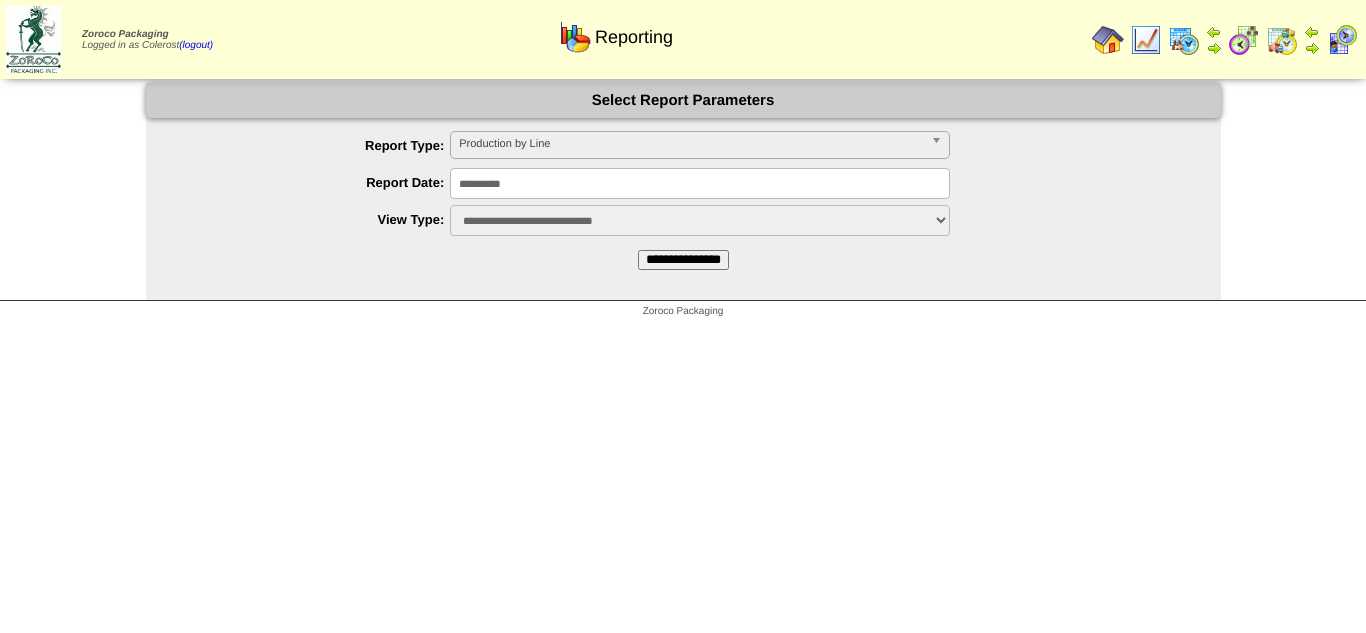 click on "**********" at bounding box center [700, 183] 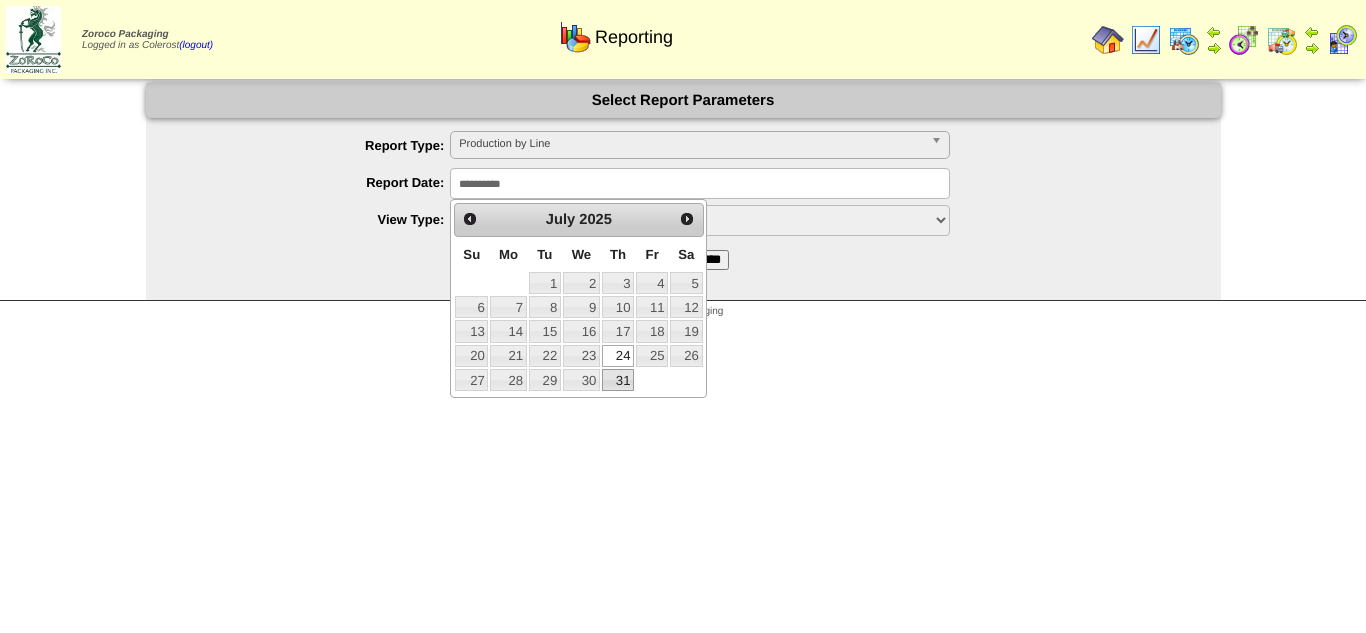 click on "31" at bounding box center [618, 380] 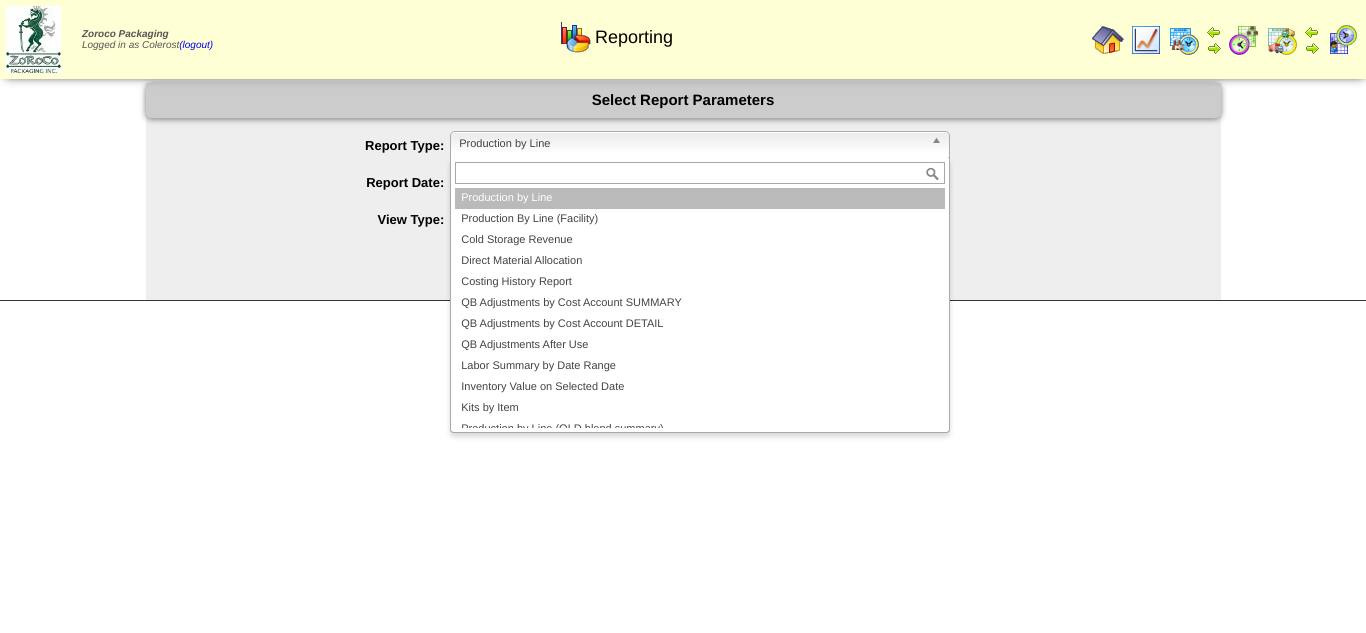 drag, startPoint x: 513, startPoint y: 144, endPoint x: 514, endPoint y: 157, distance: 13.038404 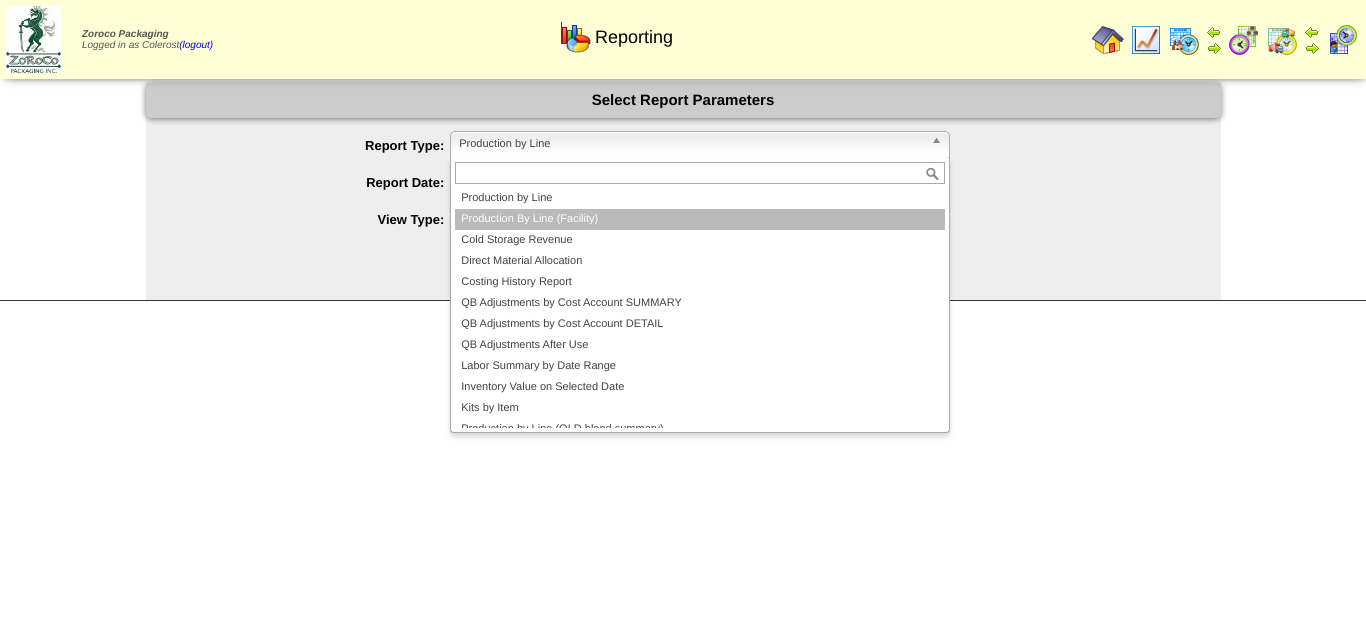 click on "Production By Line (Facility)" at bounding box center [700, 219] 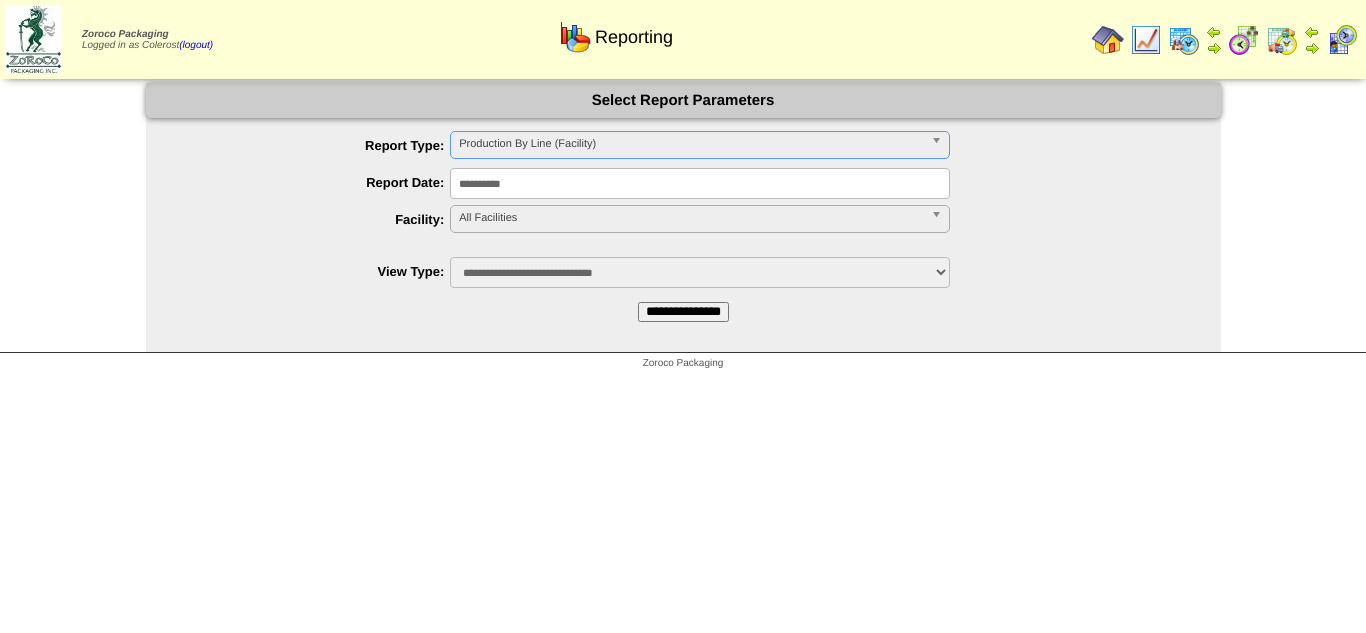 click on "All Facilities" at bounding box center [691, 218] 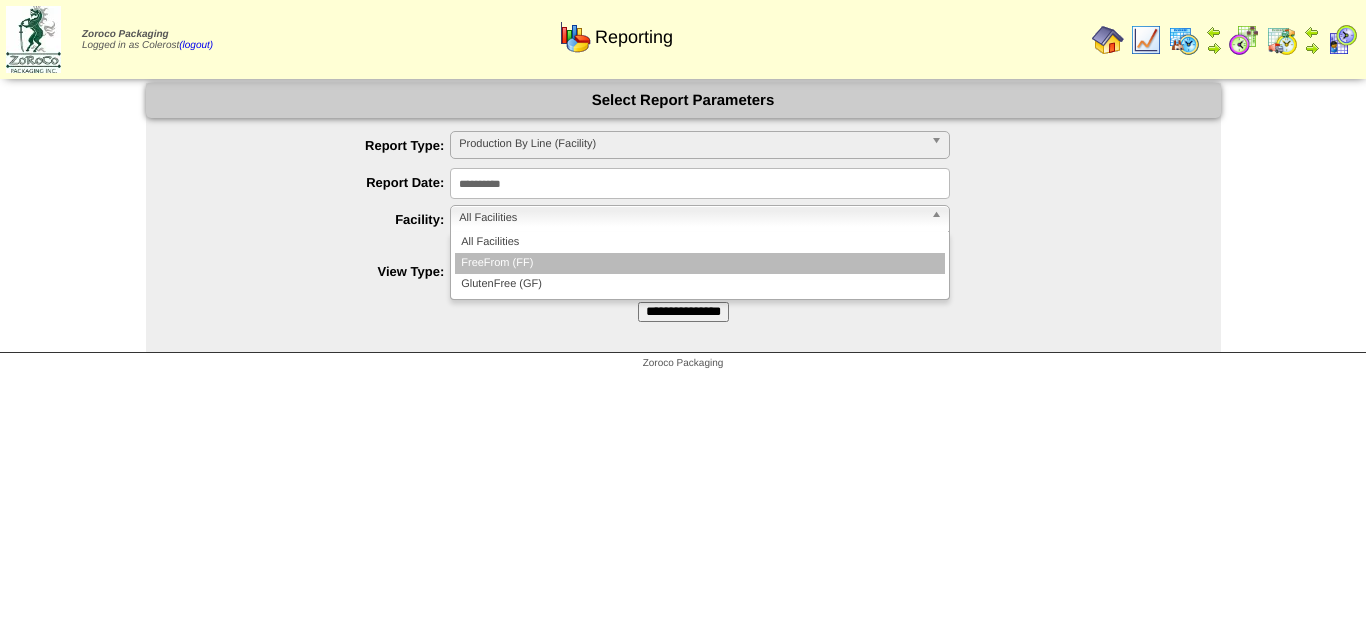 click on "FreeFrom (FF)" at bounding box center (700, 263) 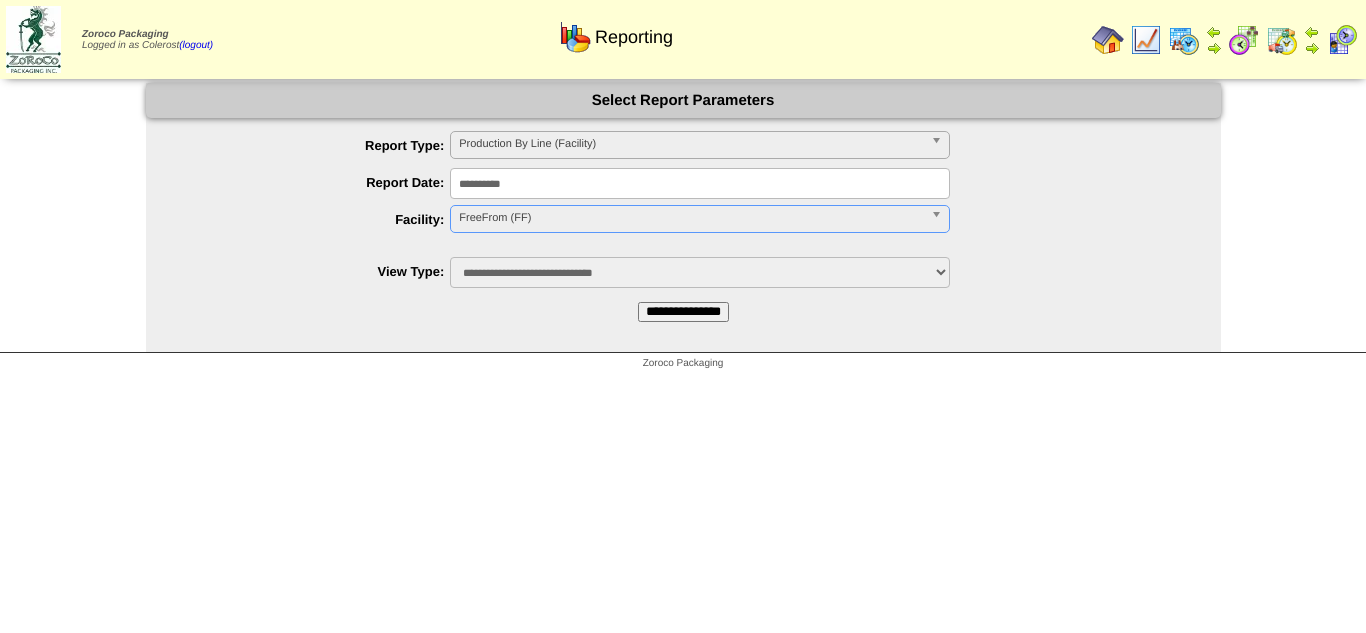 click on "**********" at bounding box center (683, 312) 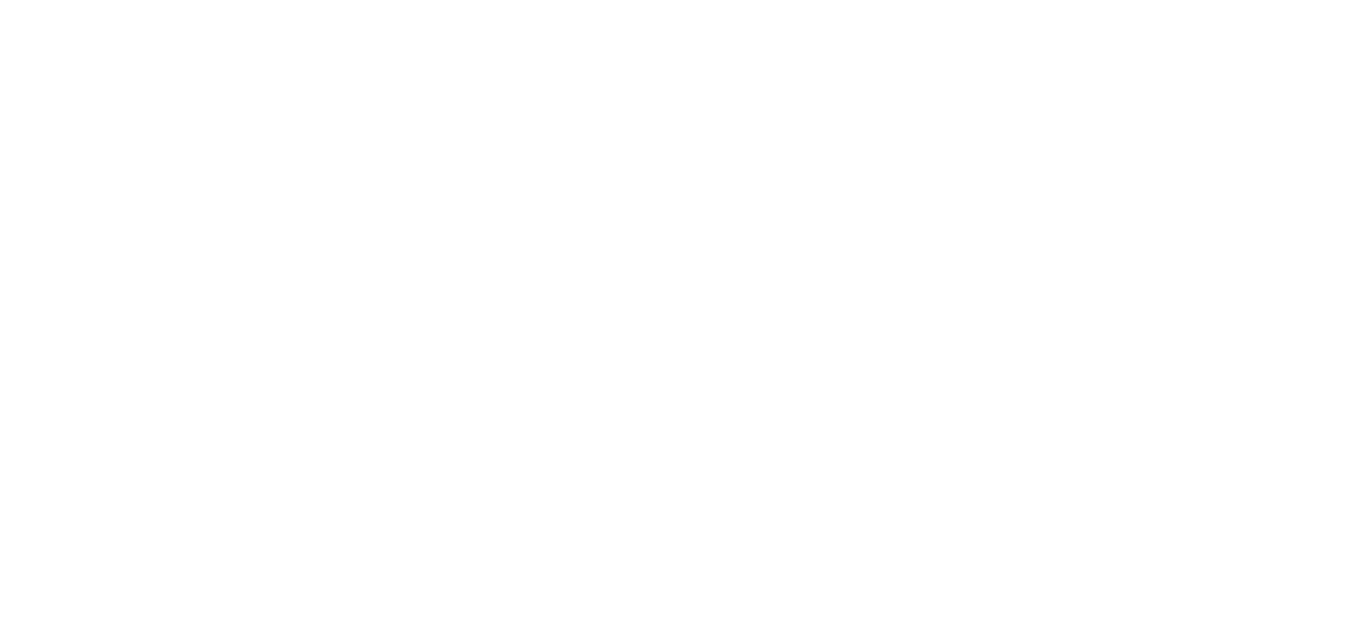 scroll, scrollTop: 0, scrollLeft: 0, axis: both 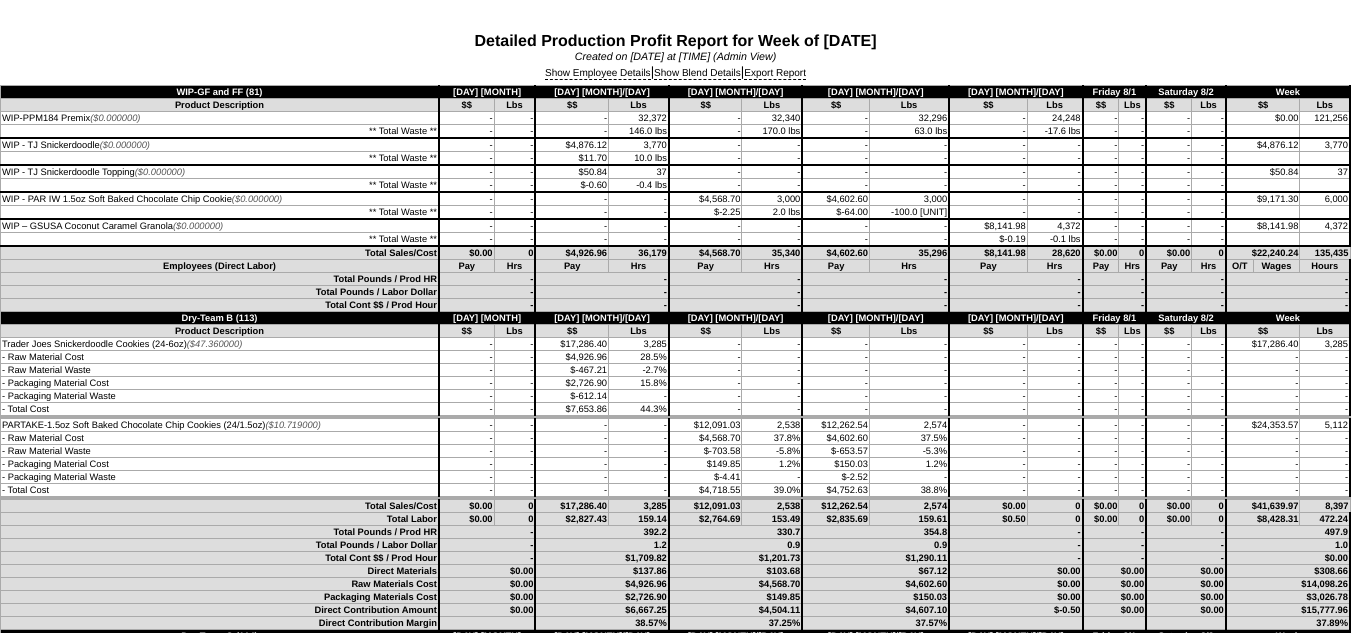 drag, startPoint x: 627, startPoint y: 74, endPoint x: 656, endPoint y: 100, distance: 38.948685 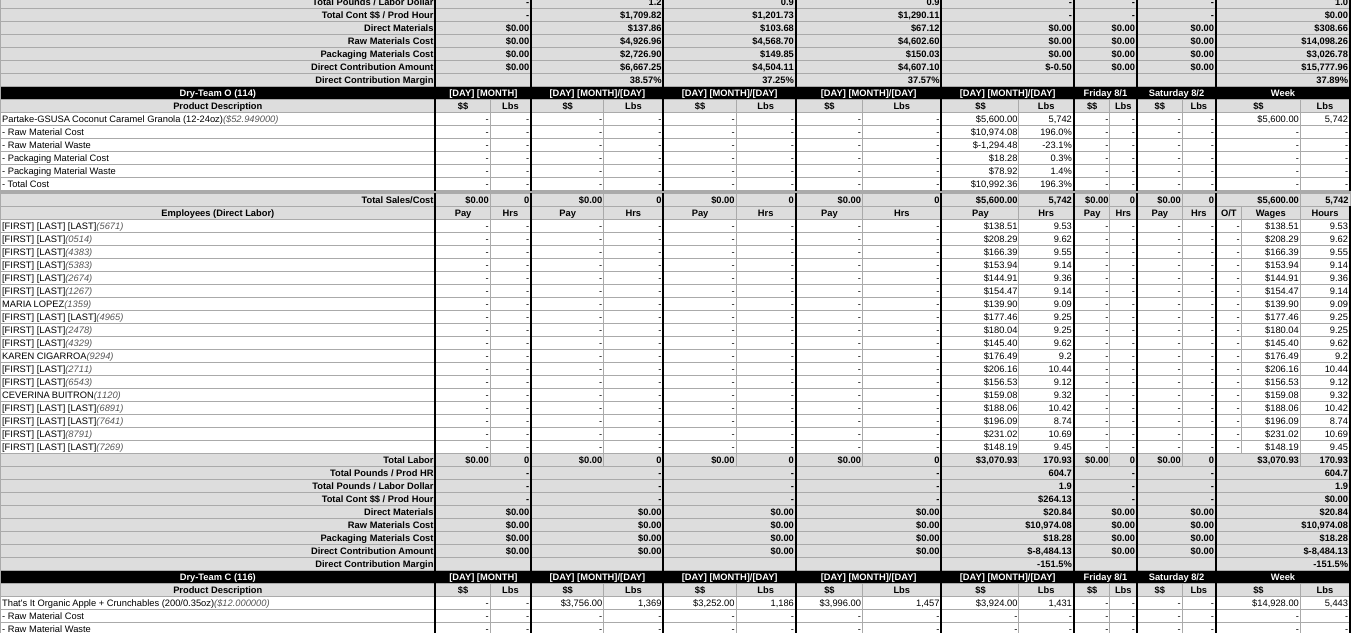 scroll, scrollTop: 0, scrollLeft: 0, axis: both 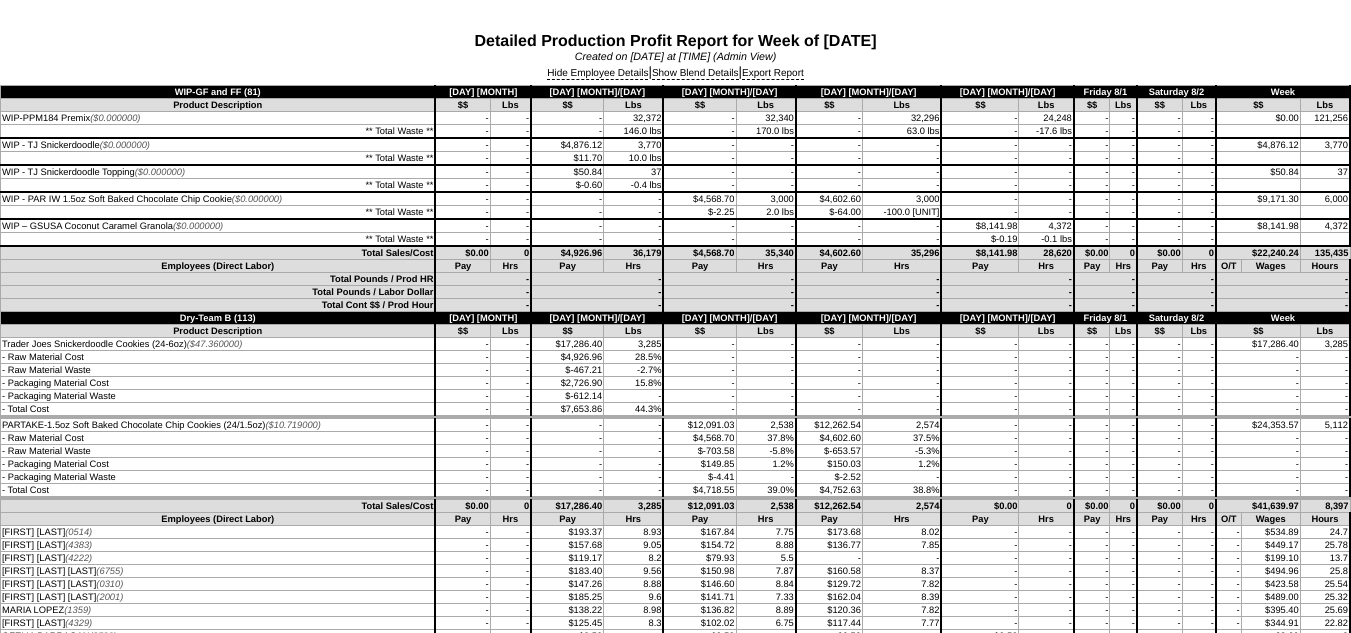 click on "Export Report" at bounding box center (773, 74) 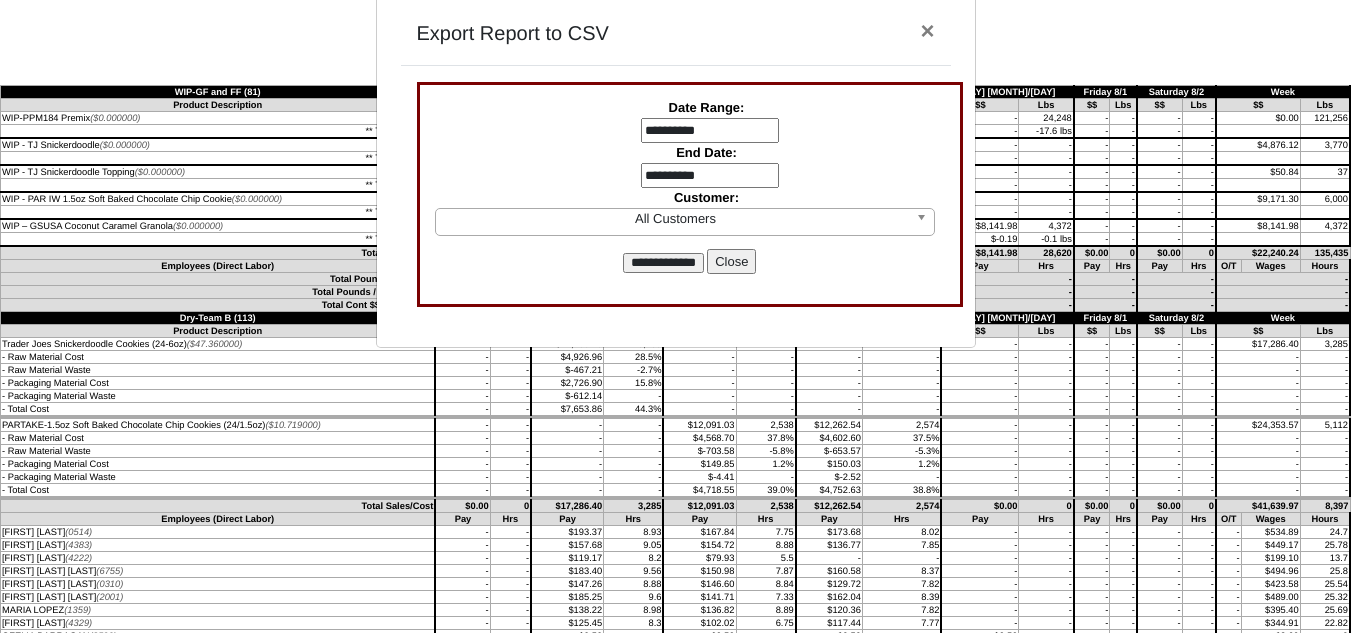 click on "**********" at bounding box center (710, 131) 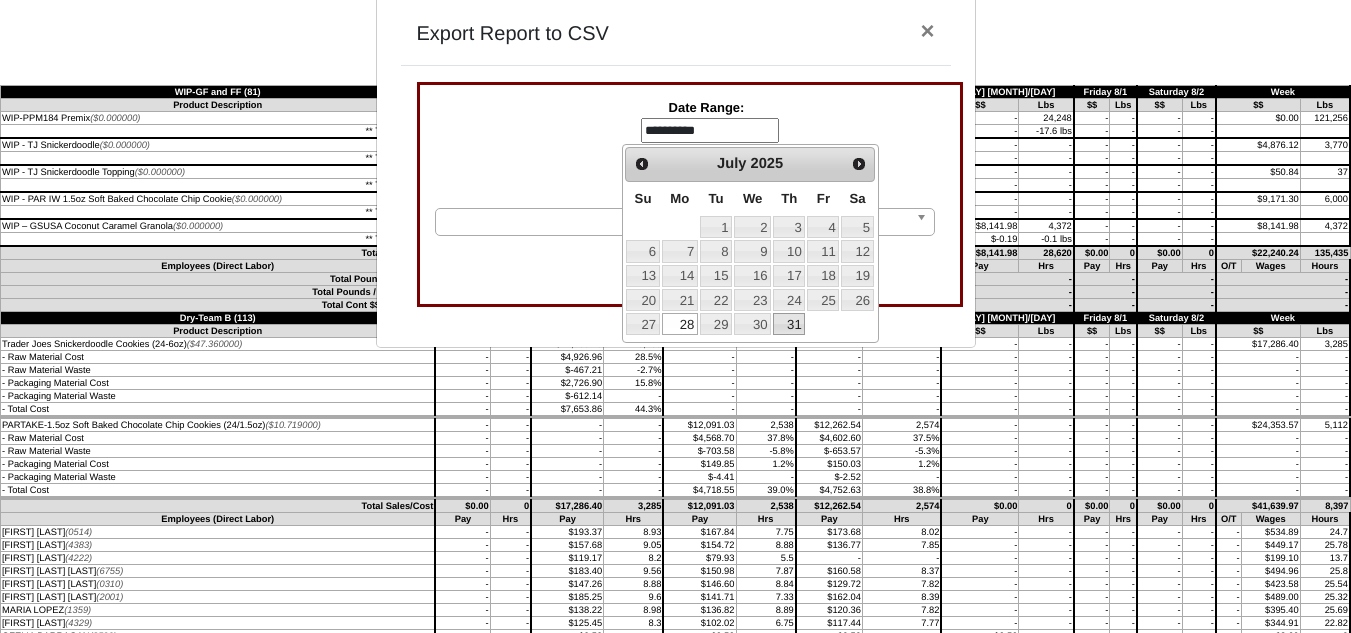 click on "31" at bounding box center (789, 324) 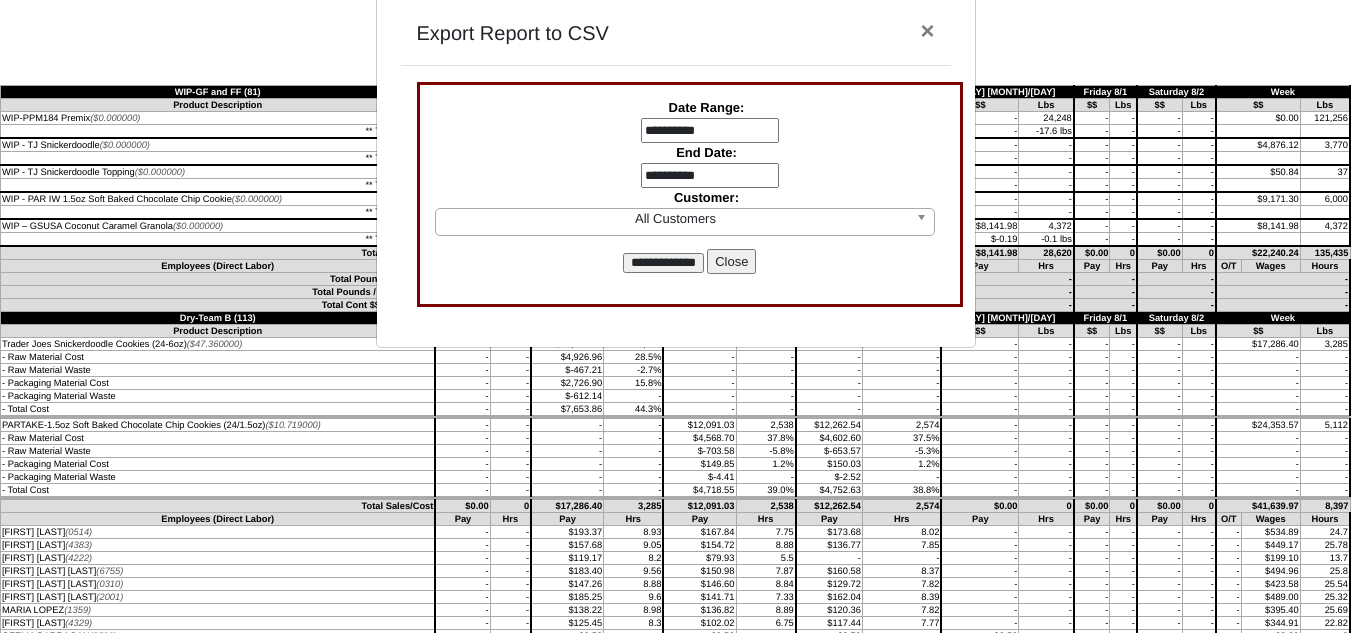 click on "**********" at bounding box center [710, 176] 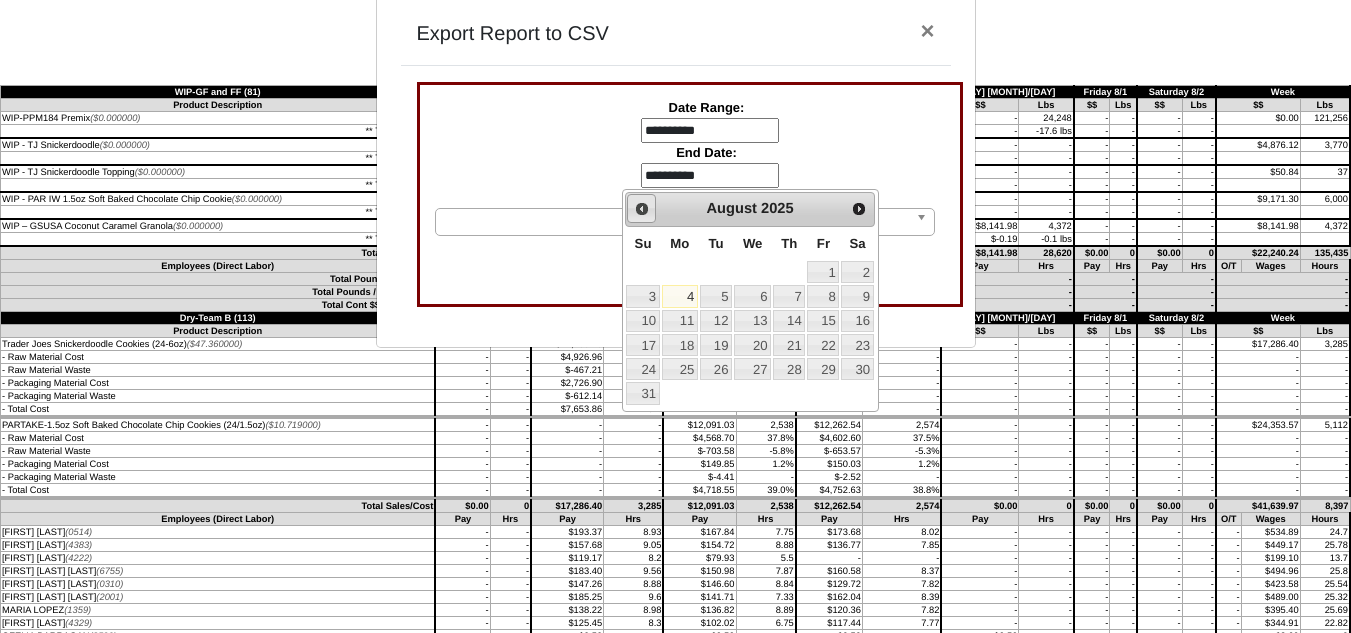 click on "Prev" at bounding box center [642, 209] 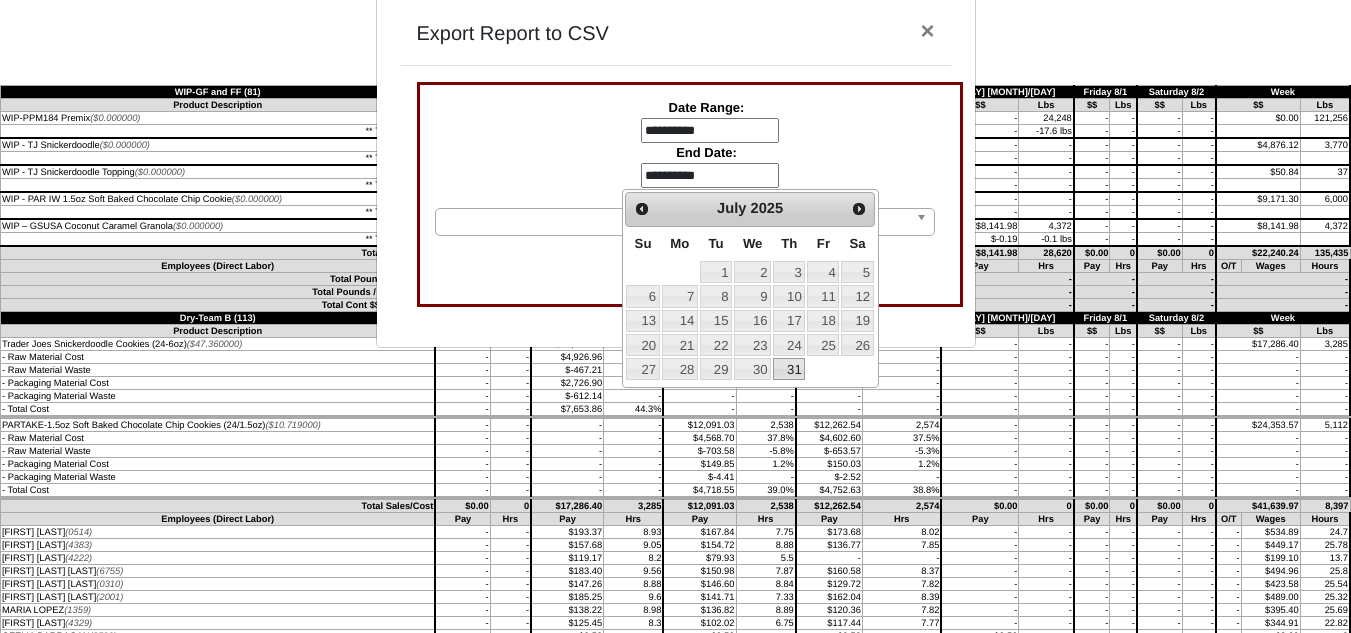 click on "31" at bounding box center [789, 369] 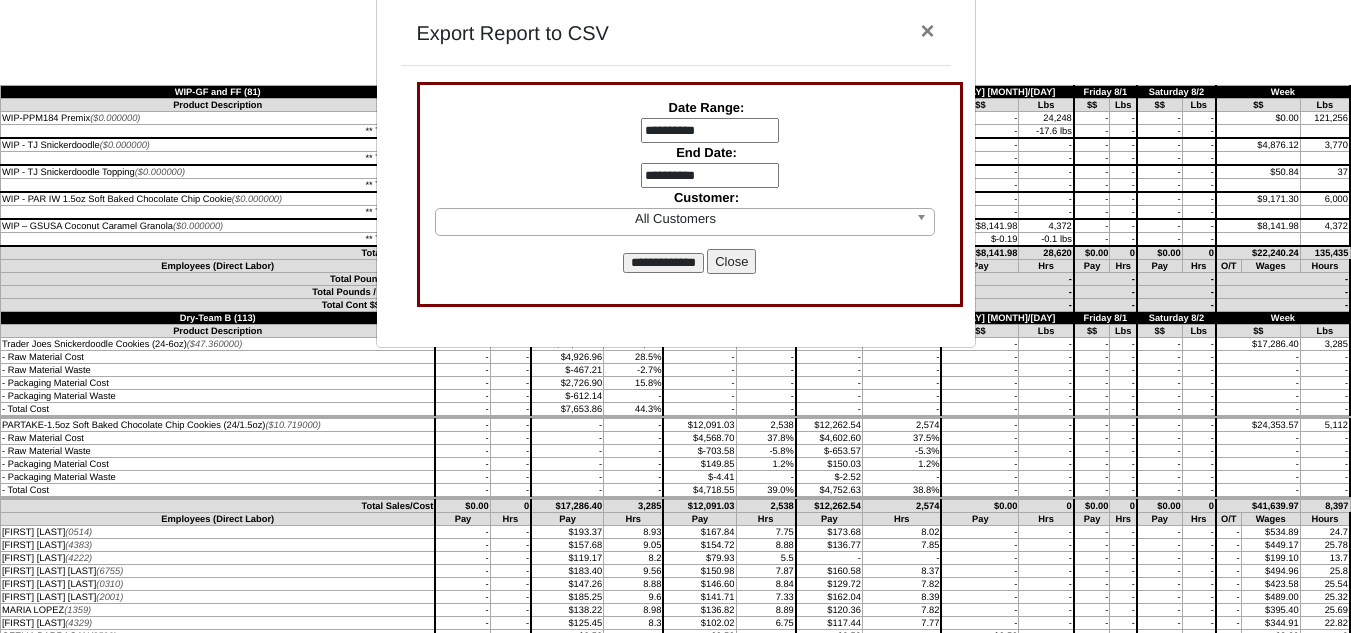 click on "**********" at bounding box center [663, 263] 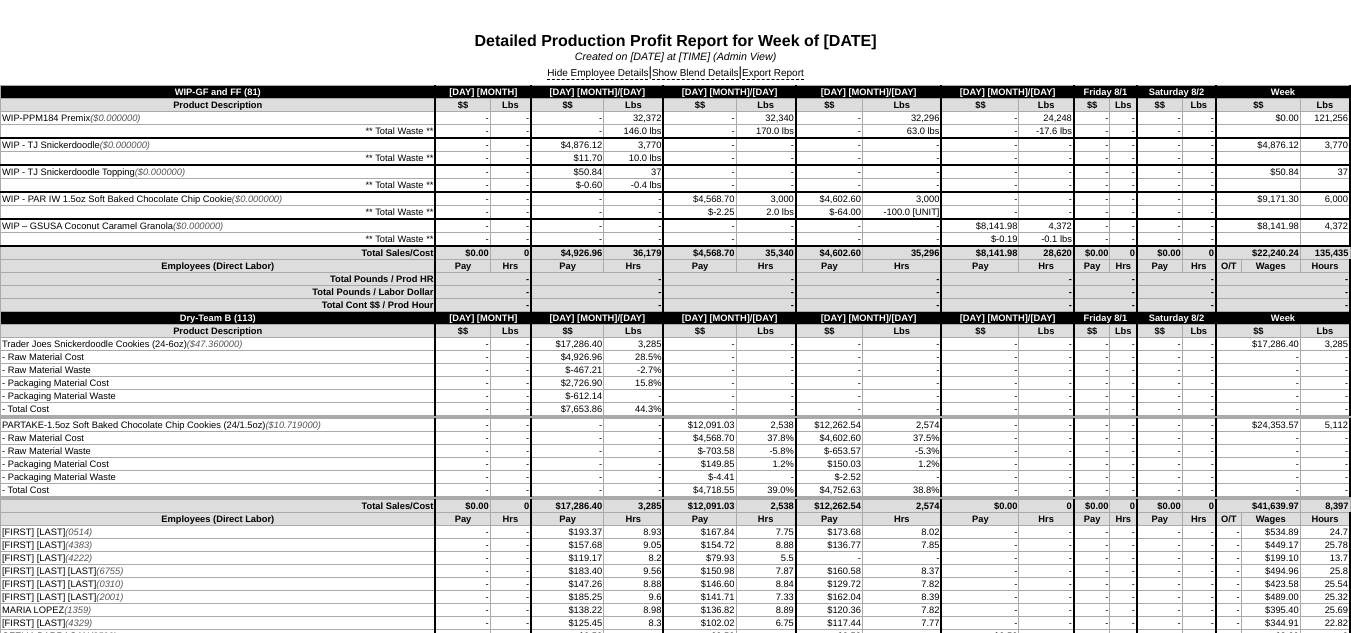 click on "-" at bounding box center [1046, 409] 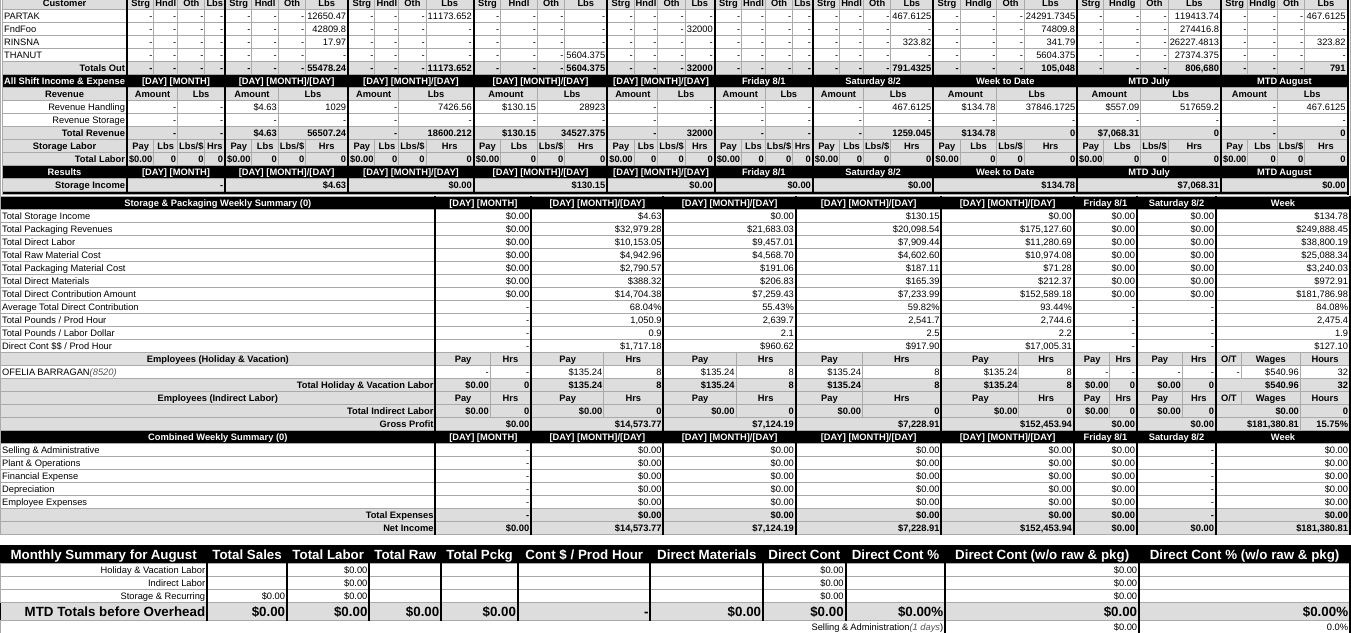 scroll, scrollTop: 4800, scrollLeft: 0, axis: vertical 